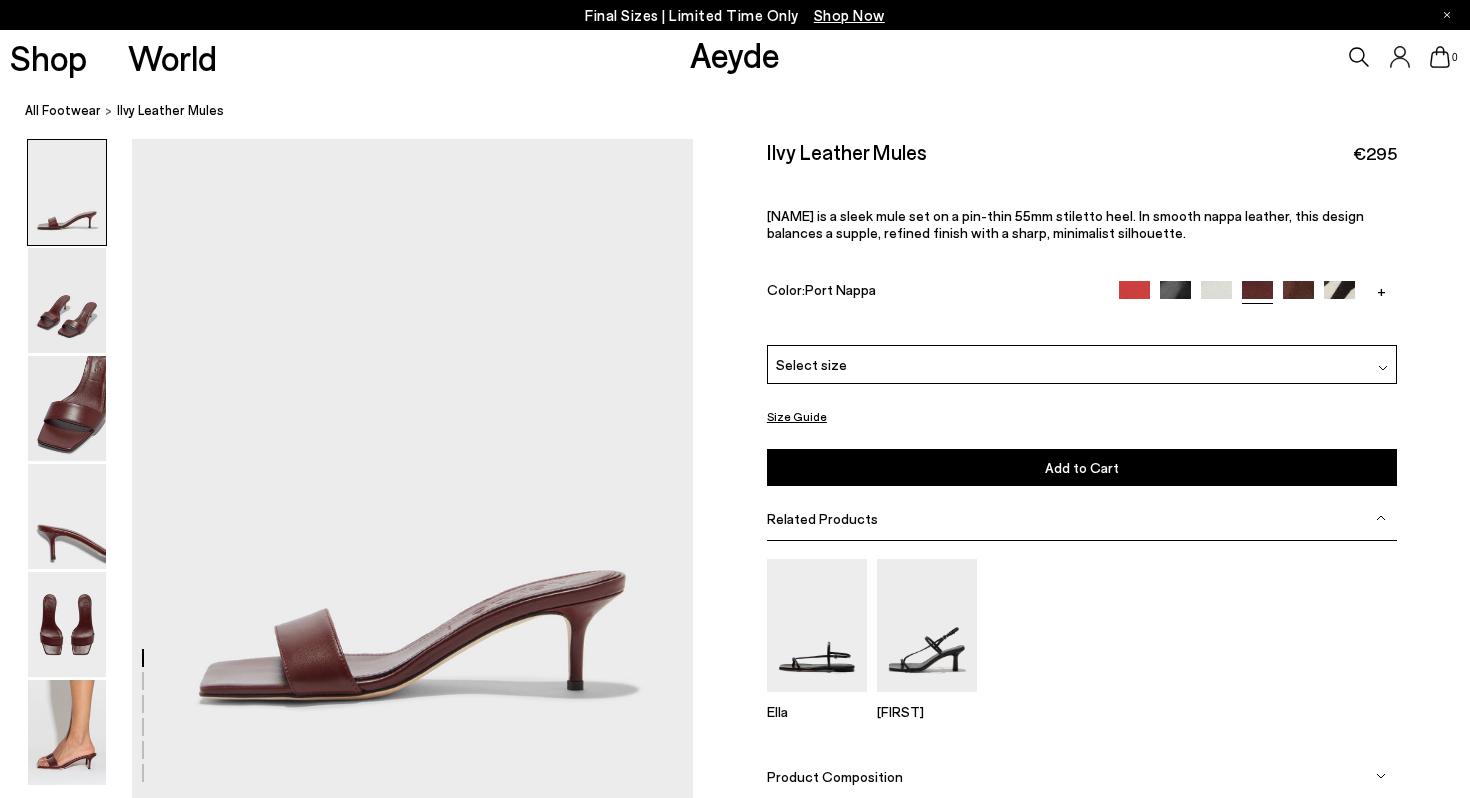 scroll, scrollTop: 0, scrollLeft: 0, axis: both 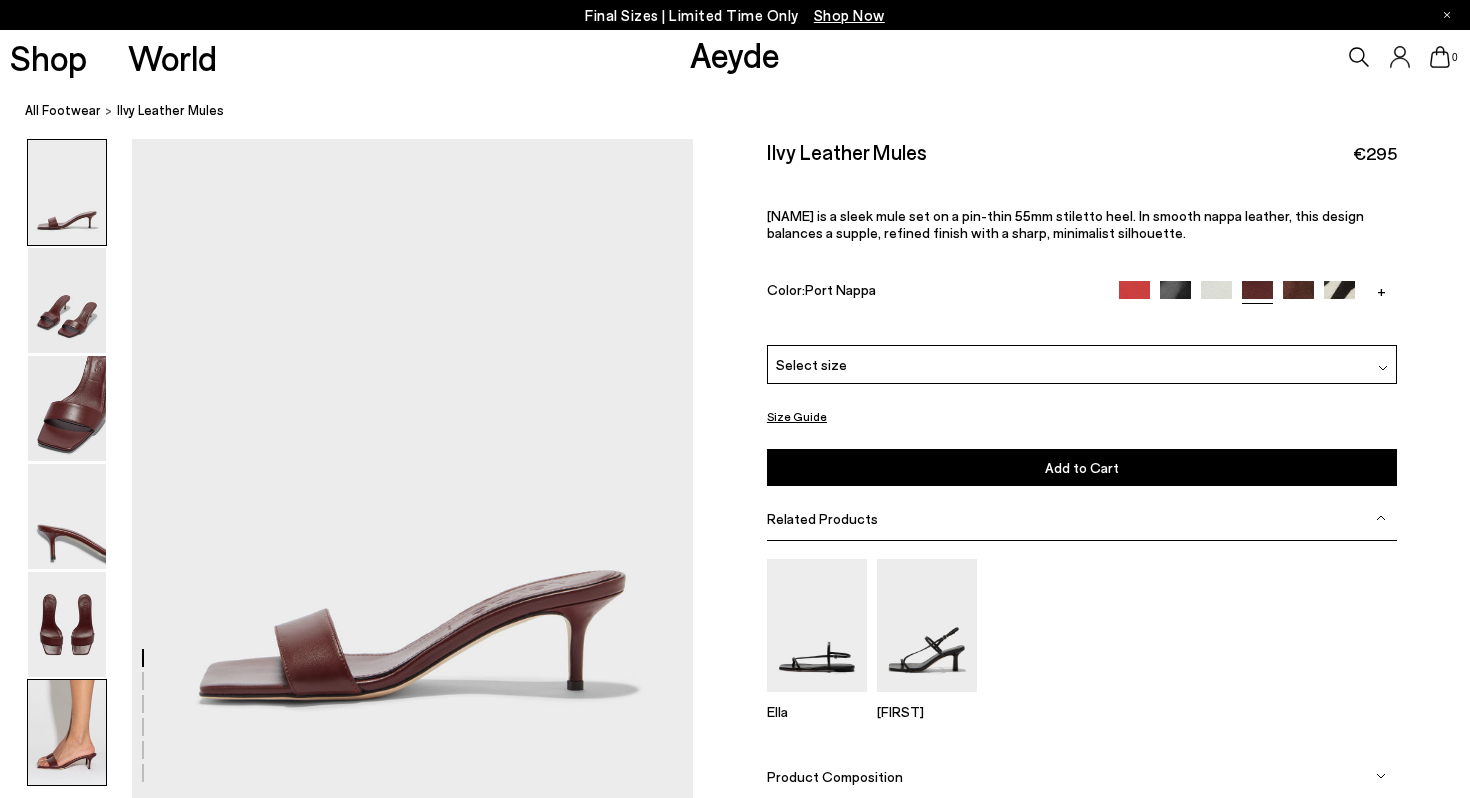 click at bounding box center (67, 732) 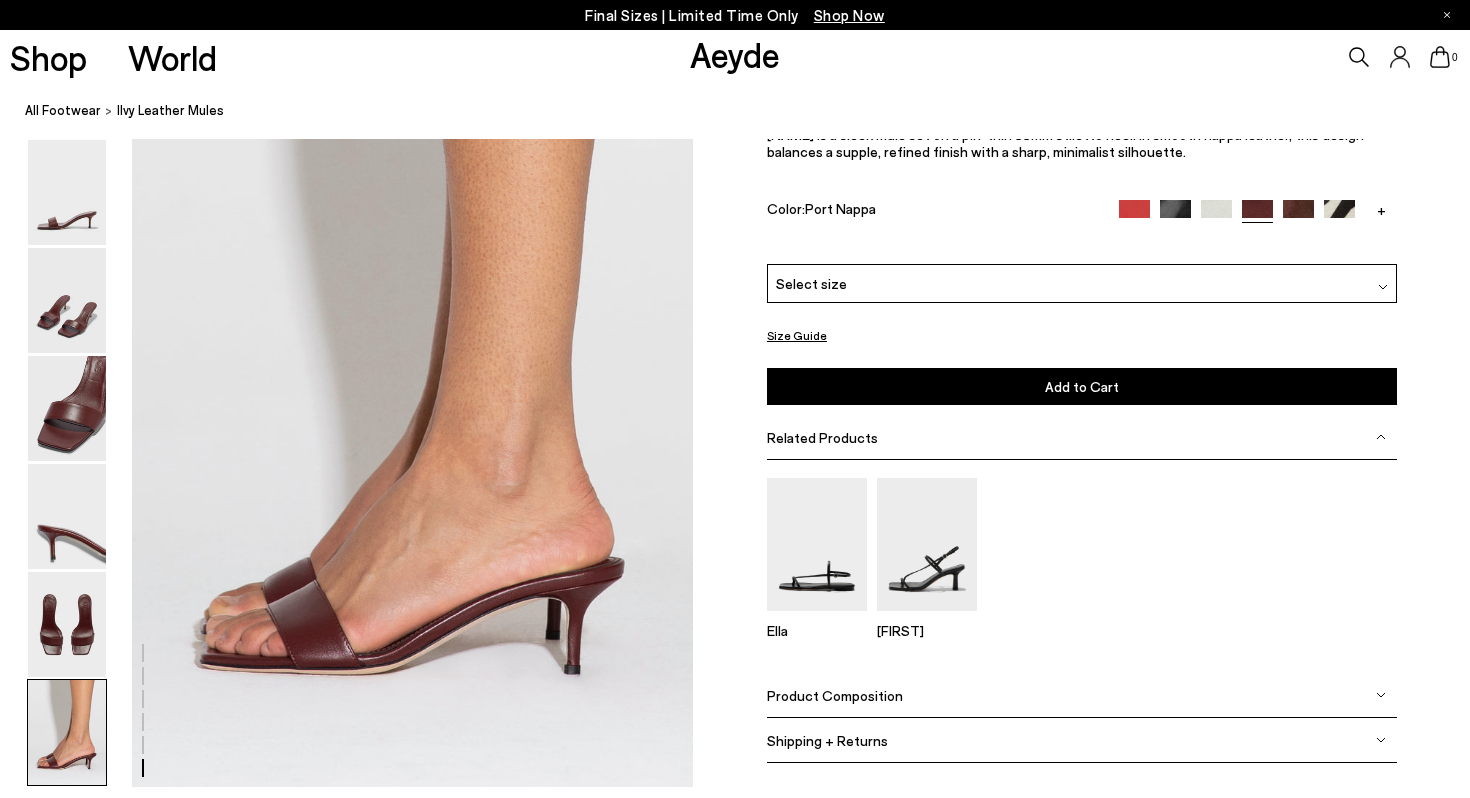scroll, scrollTop: 3807, scrollLeft: 0, axis: vertical 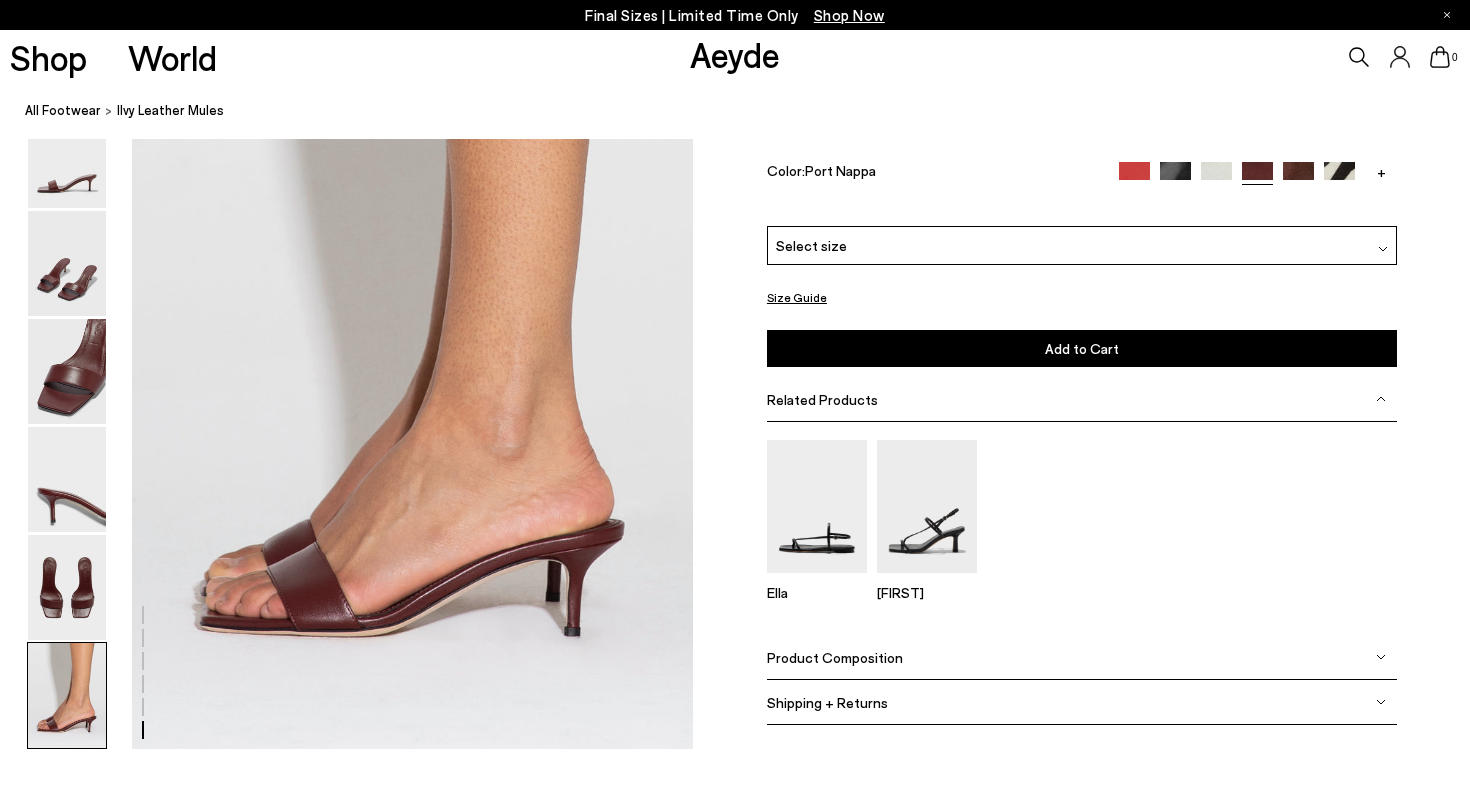 click at bounding box center [1134, 177] 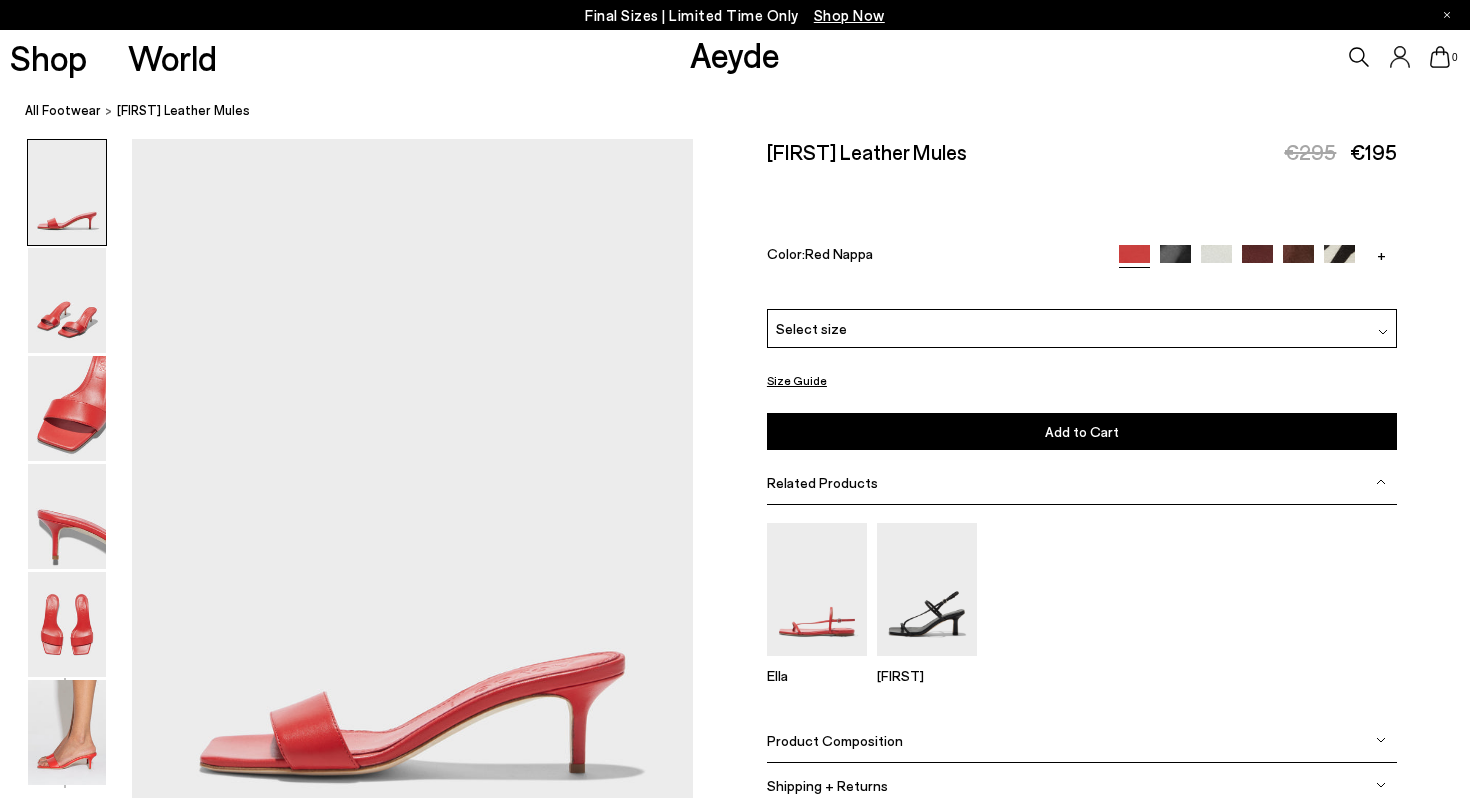 scroll, scrollTop: 0, scrollLeft: 0, axis: both 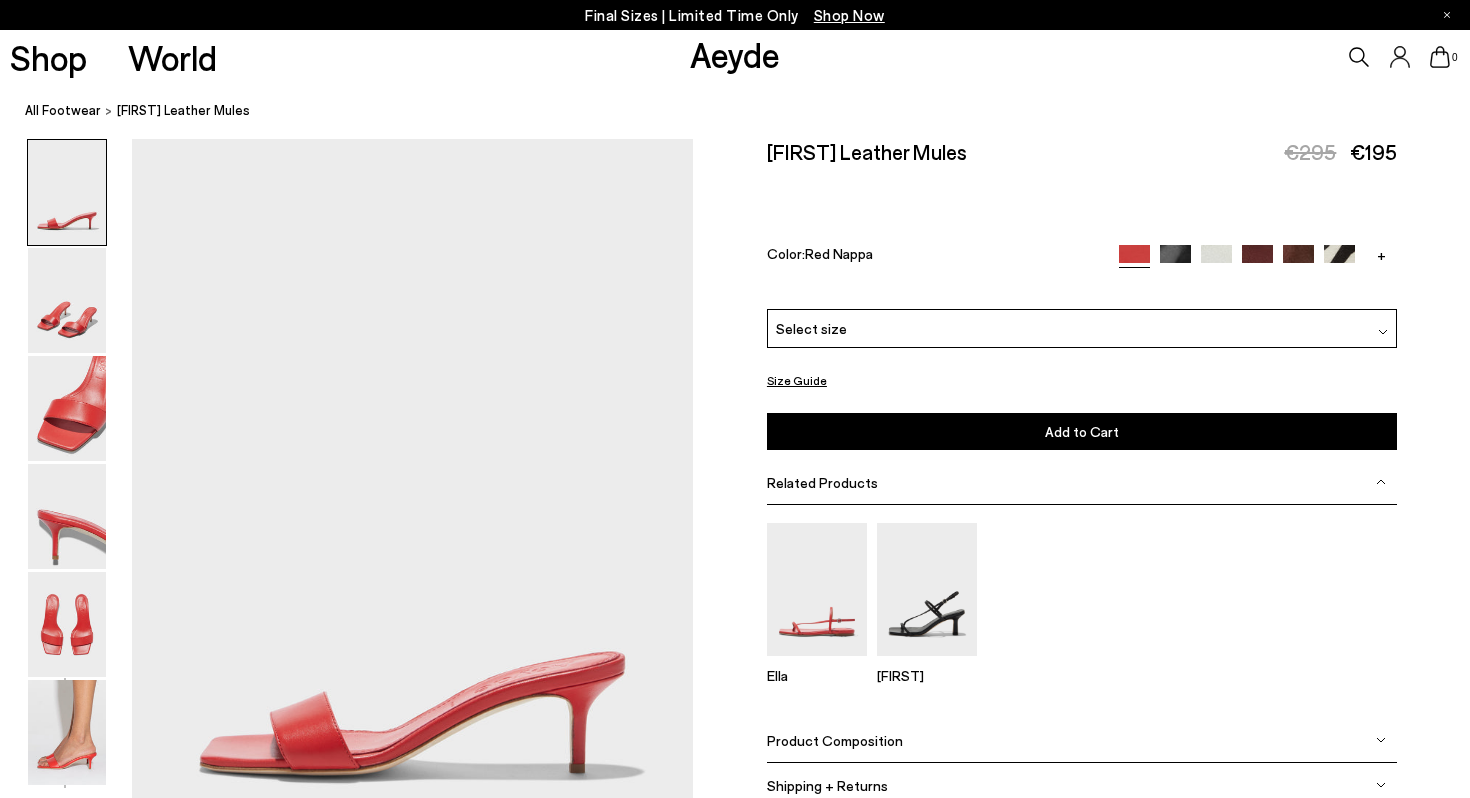 click at bounding box center [1175, 260] 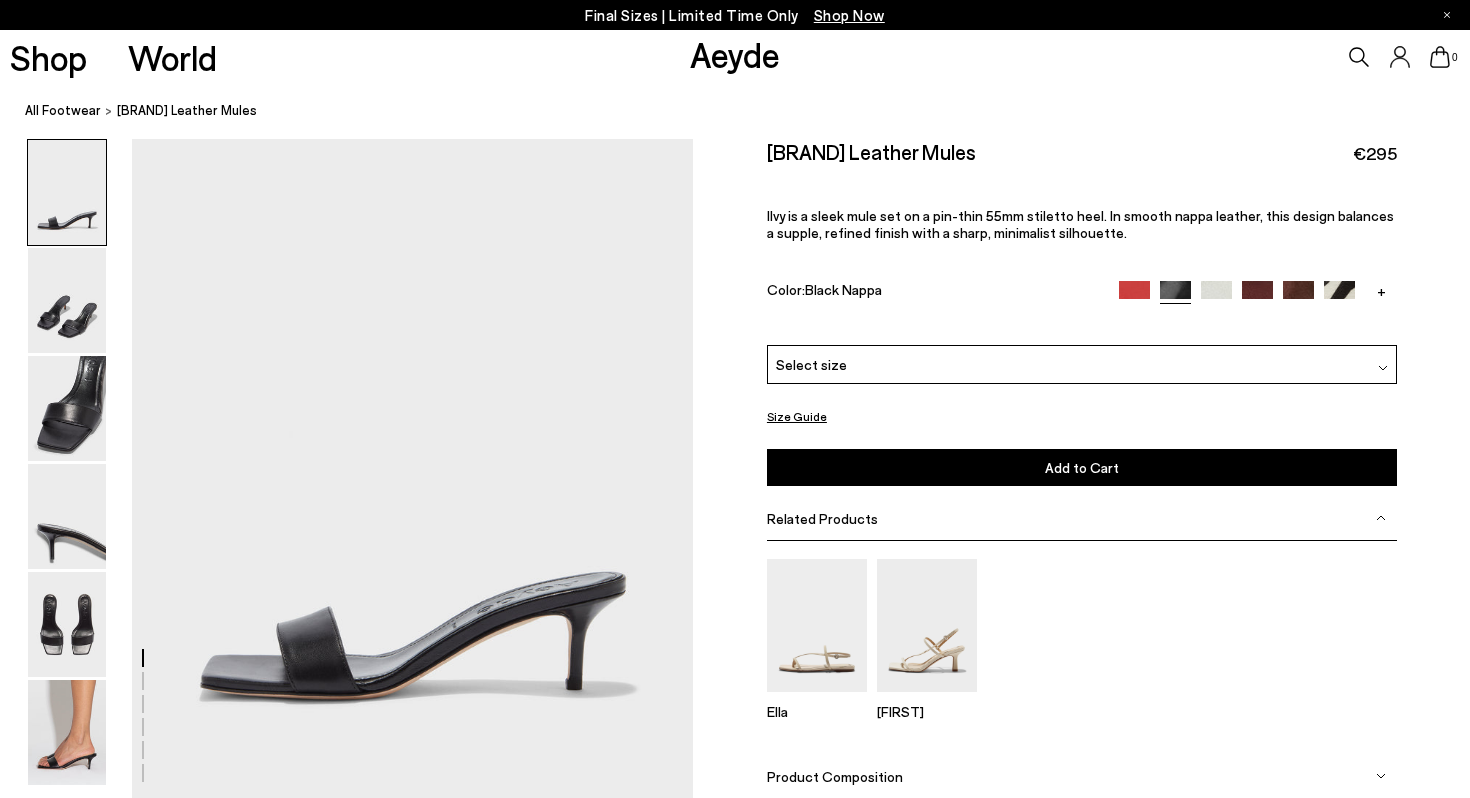 scroll, scrollTop: 0, scrollLeft: 0, axis: both 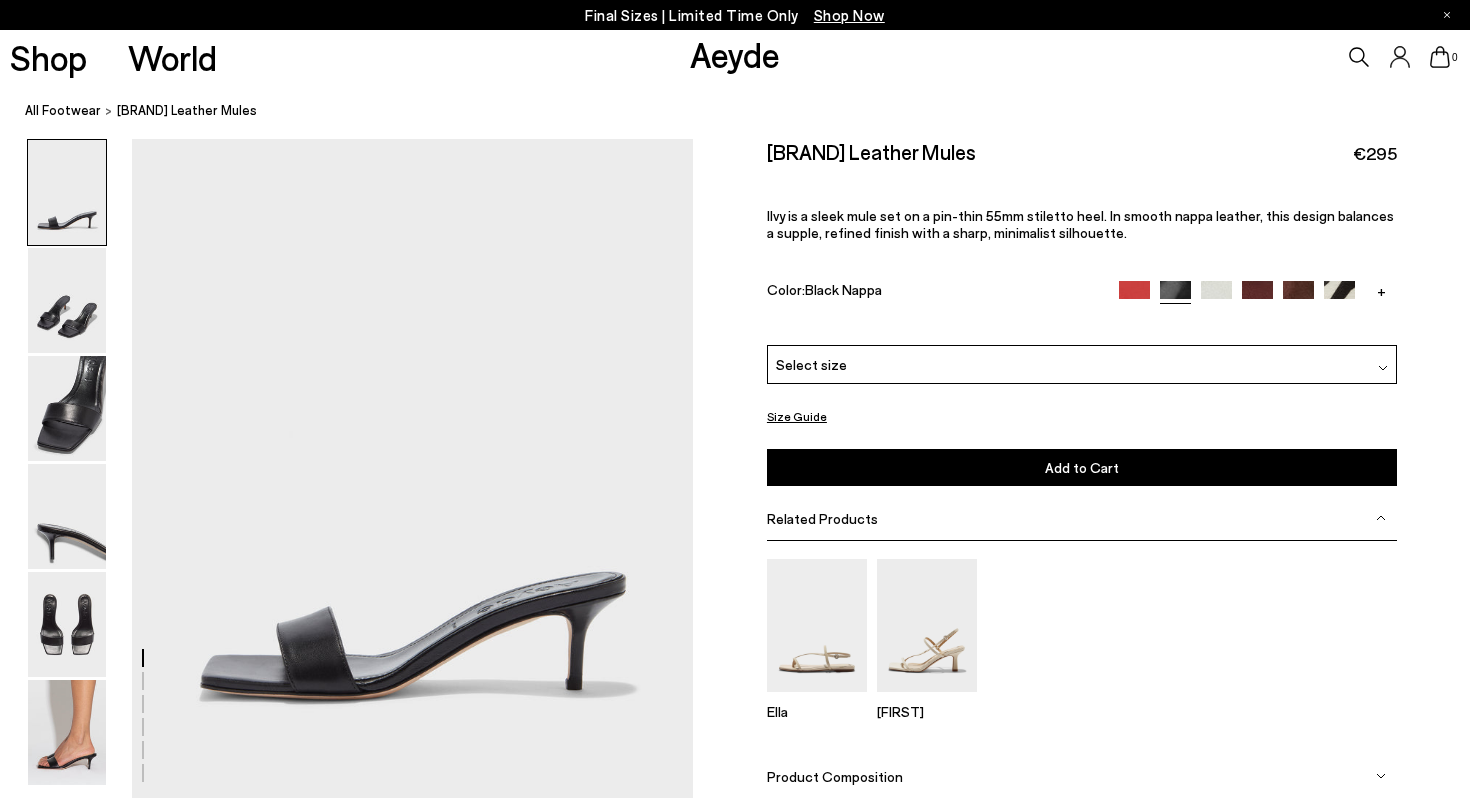 click at bounding box center (1216, 296) 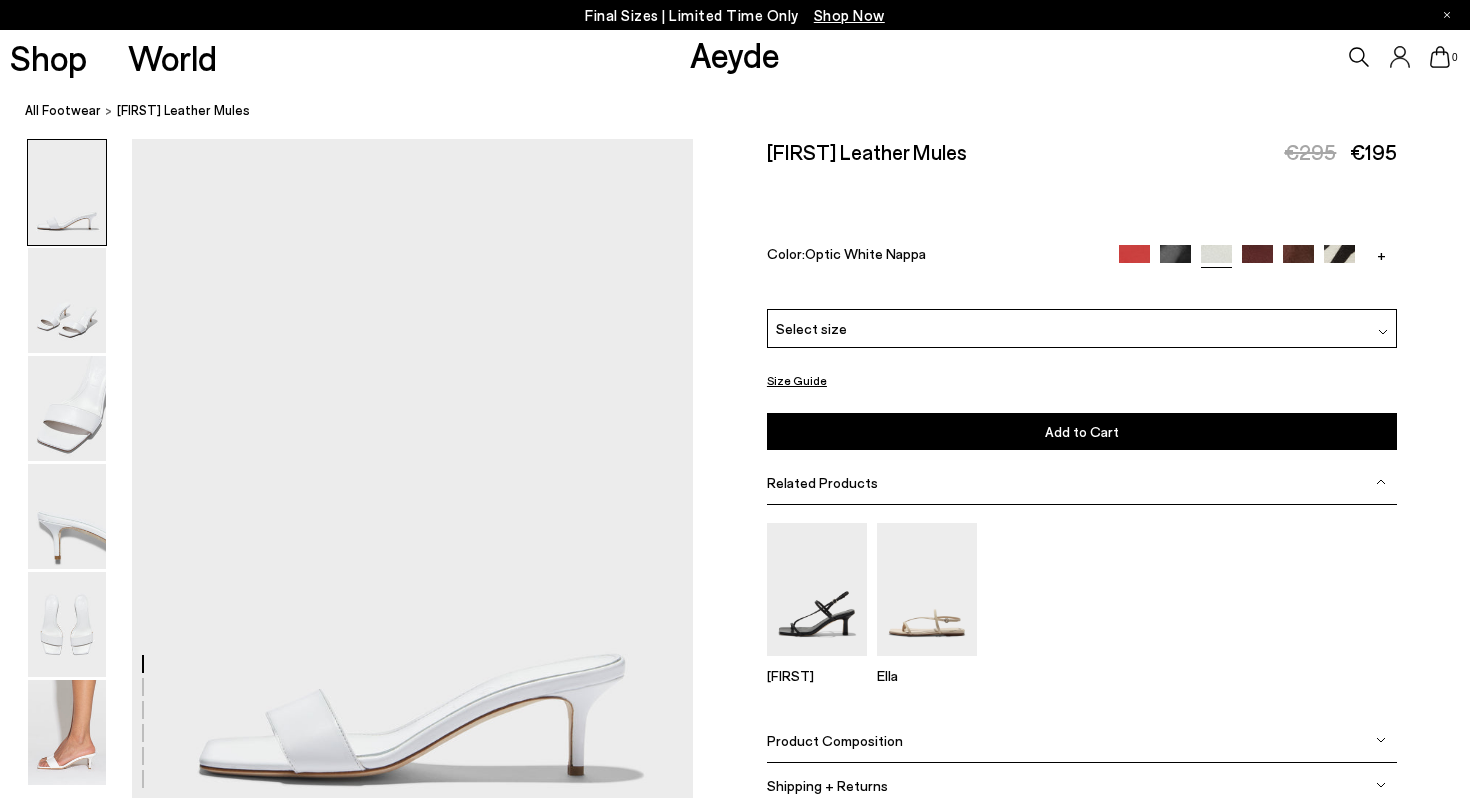 scroll, scrollTop: 0, scrollLeft: 0, axis: both 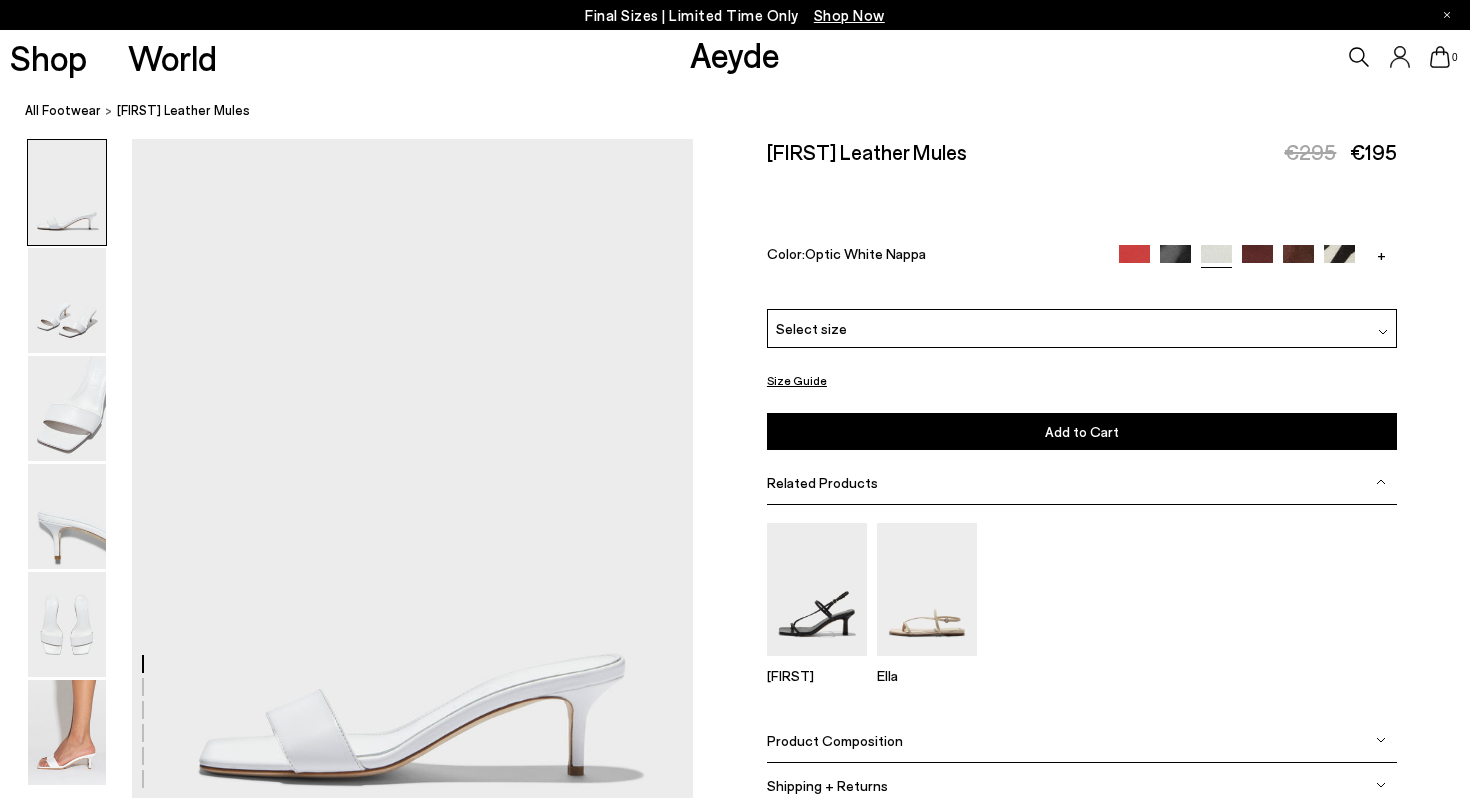 click at bounding box center (1257, 260) 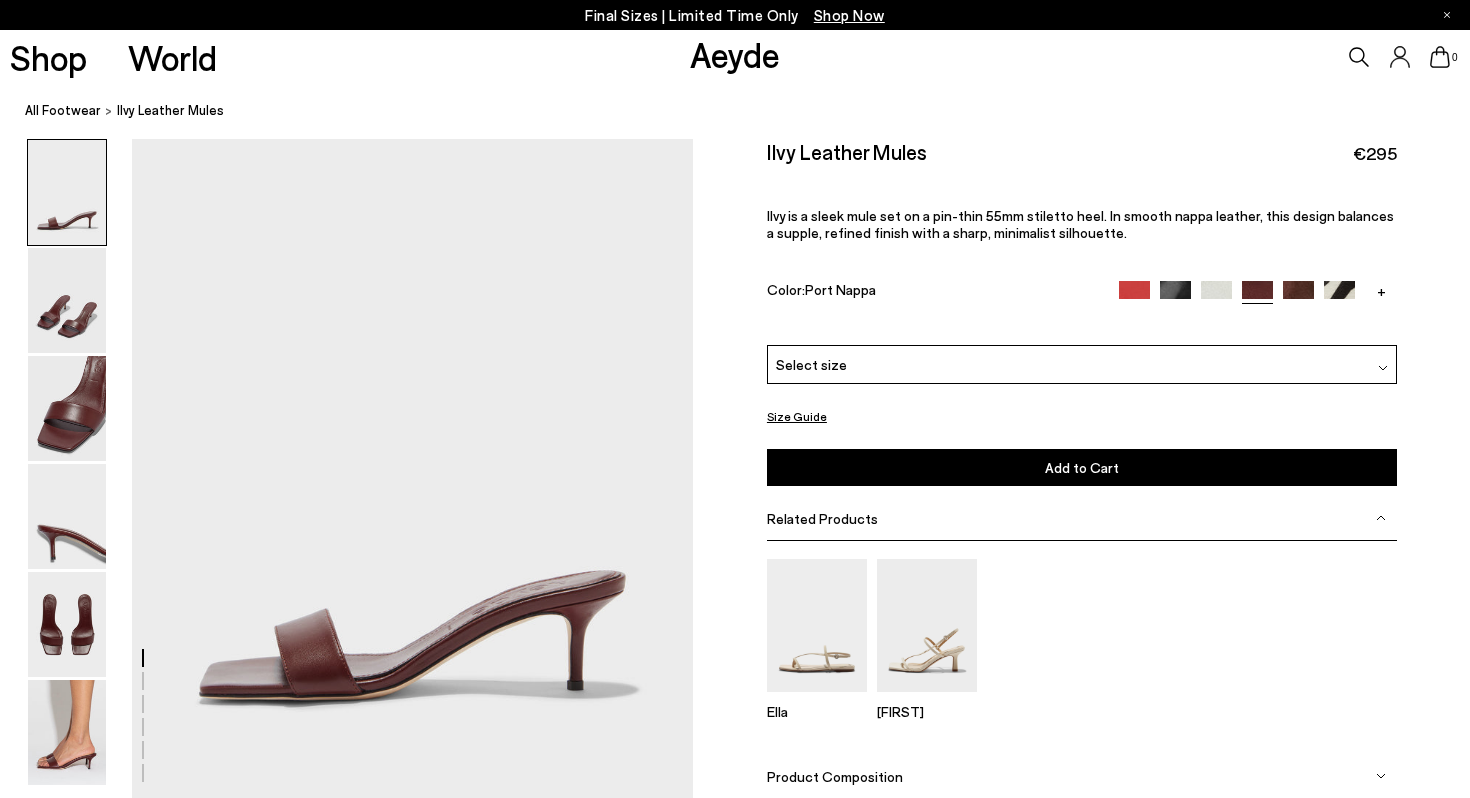 scroll, scrollTop: 0, scrollLeft: 0, axis: both 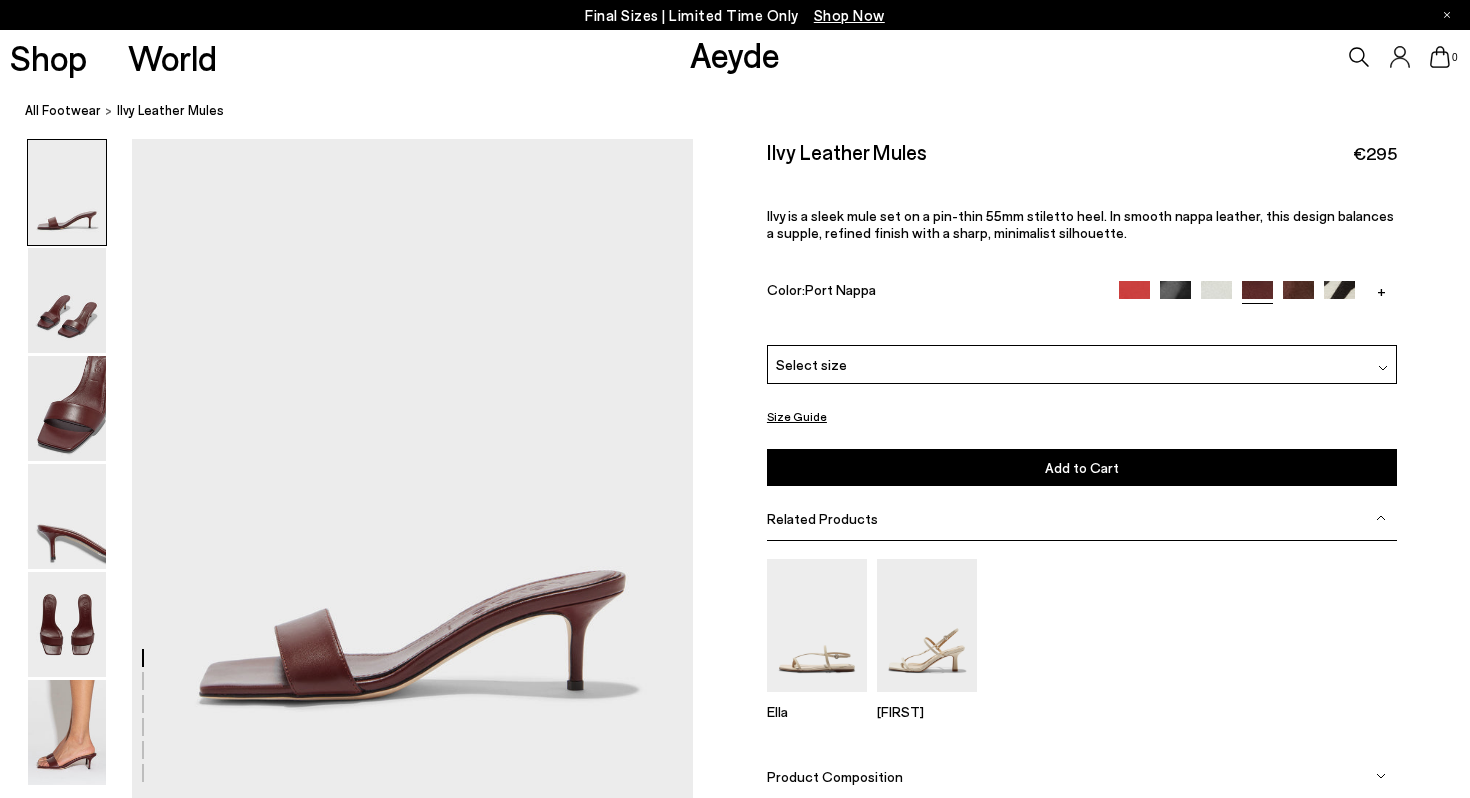 click at bounding box center (1298, 296) 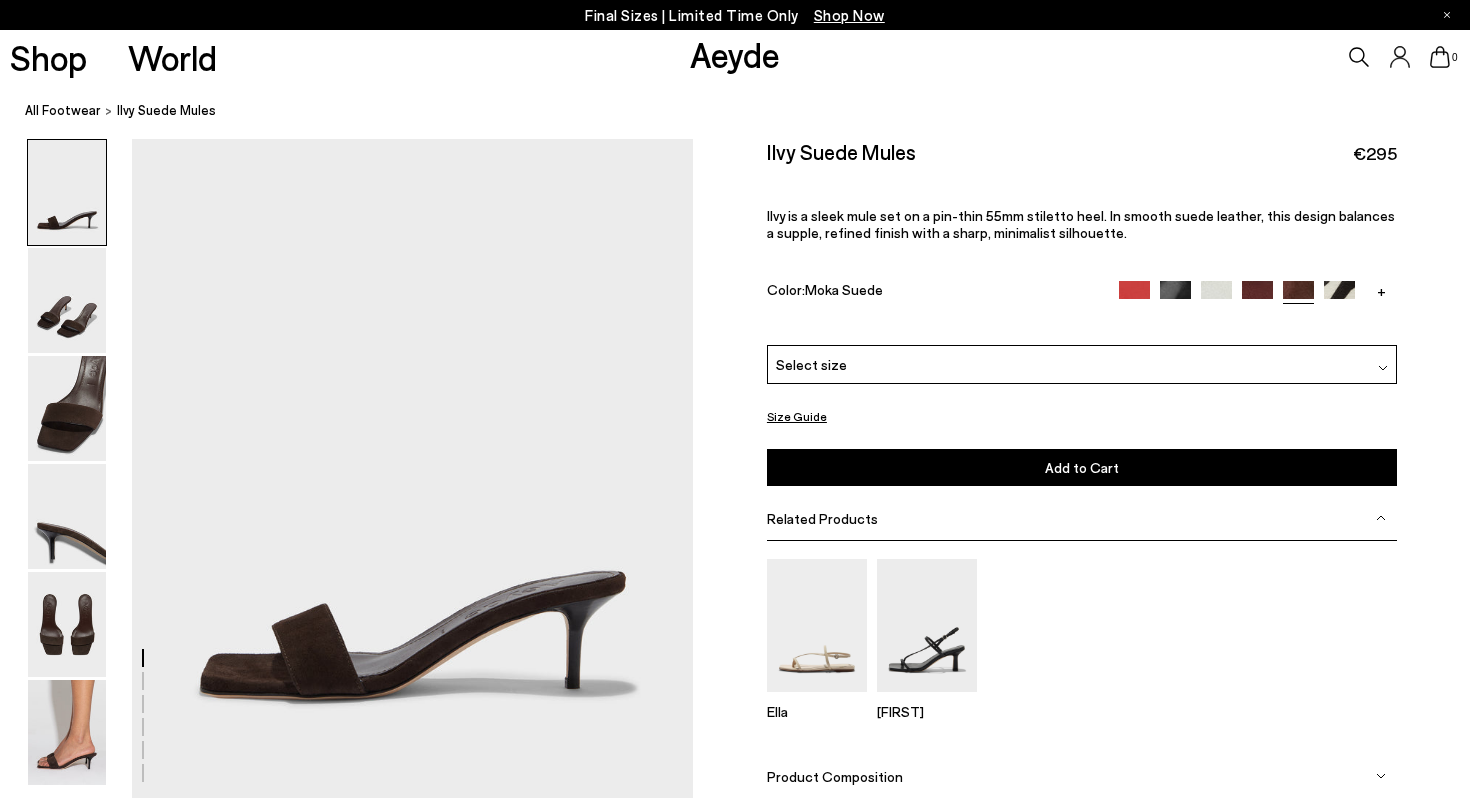 scroll, scrollTop: 0, scrollLeft: 0, axis: both 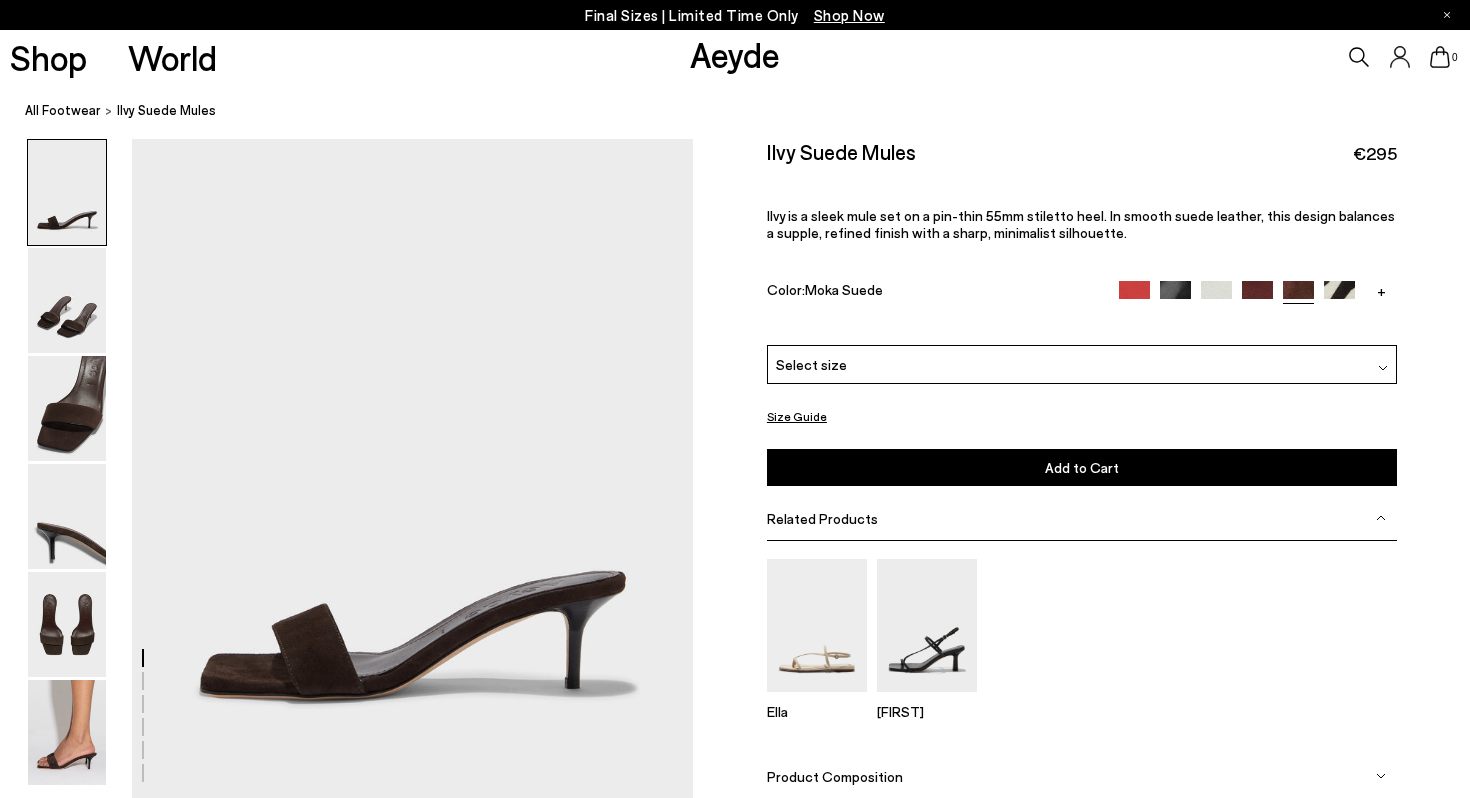 click at bounding box center [1339, 296] 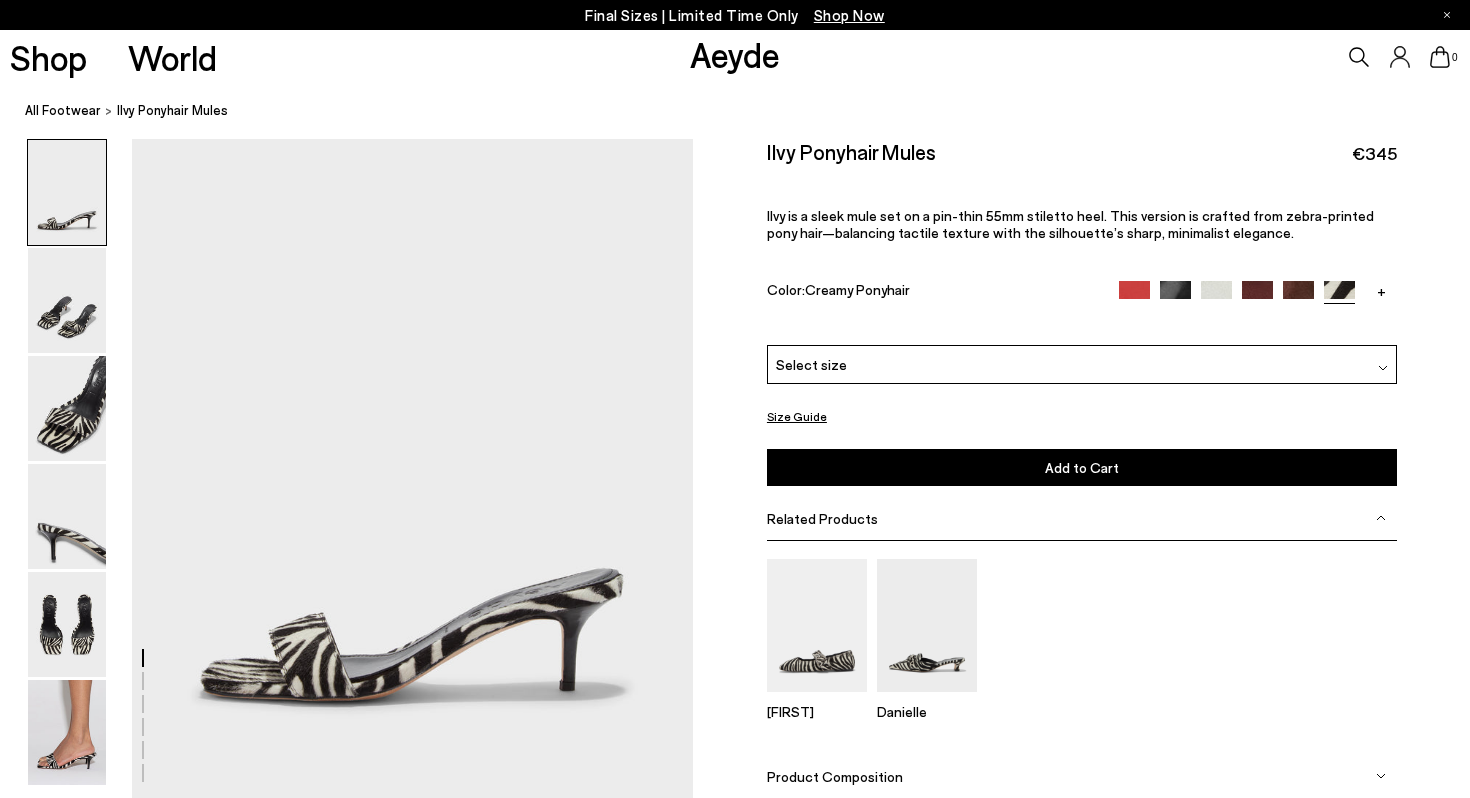scroll, scrollTop: 0, scrollLeft: 0, axis: both 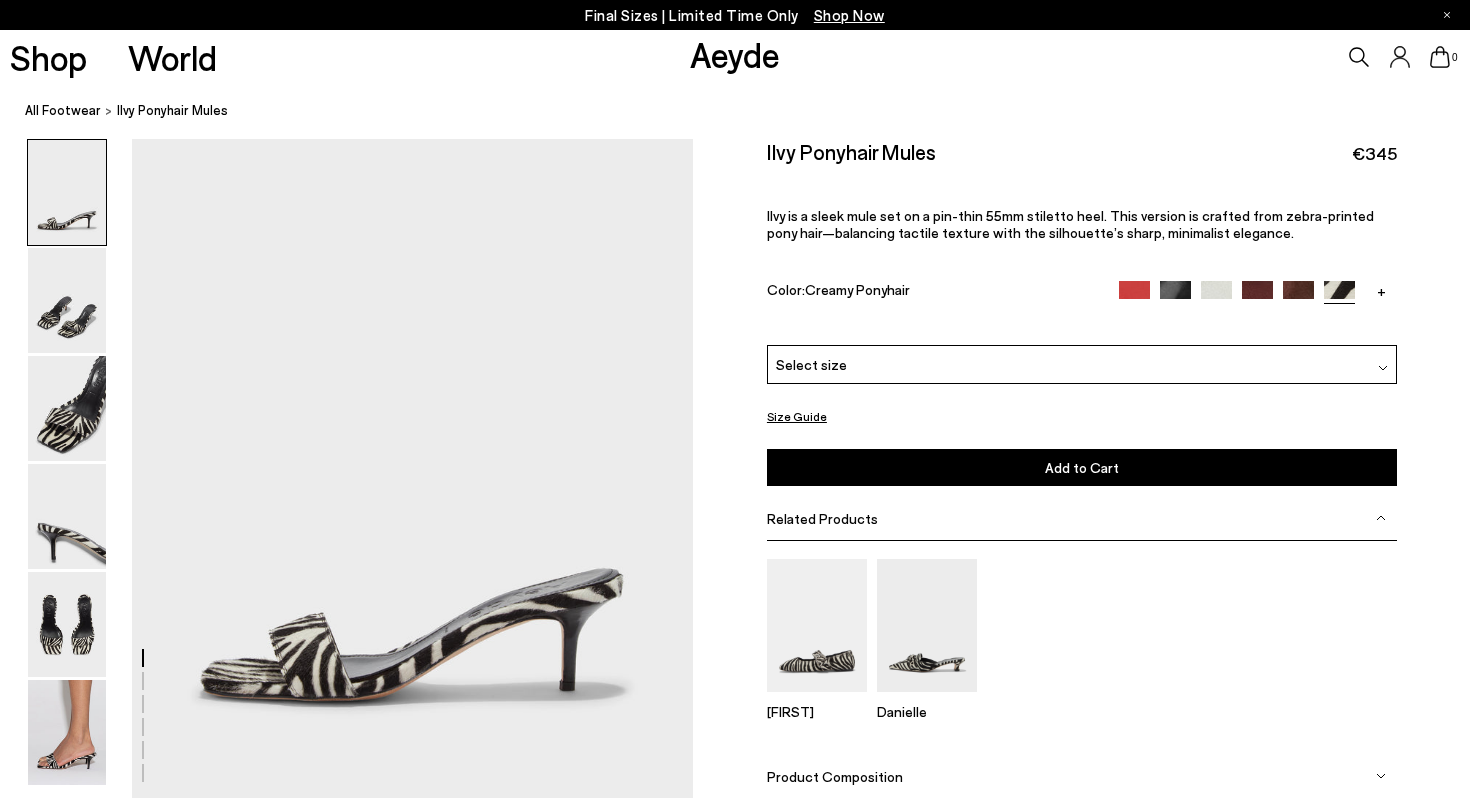 click on "+" at bounding box center [1381, 290] 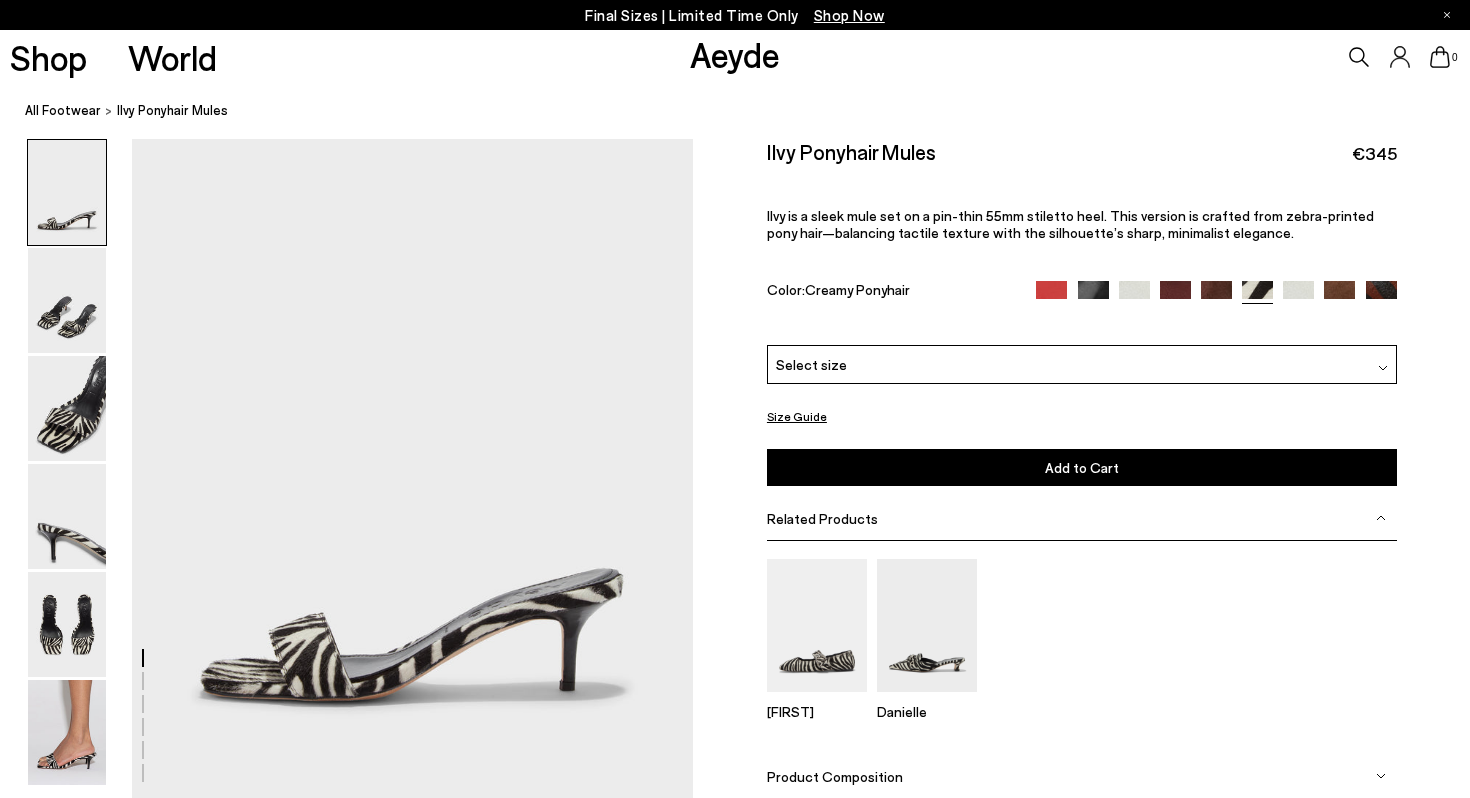 click at bounding box center (1339, 296) 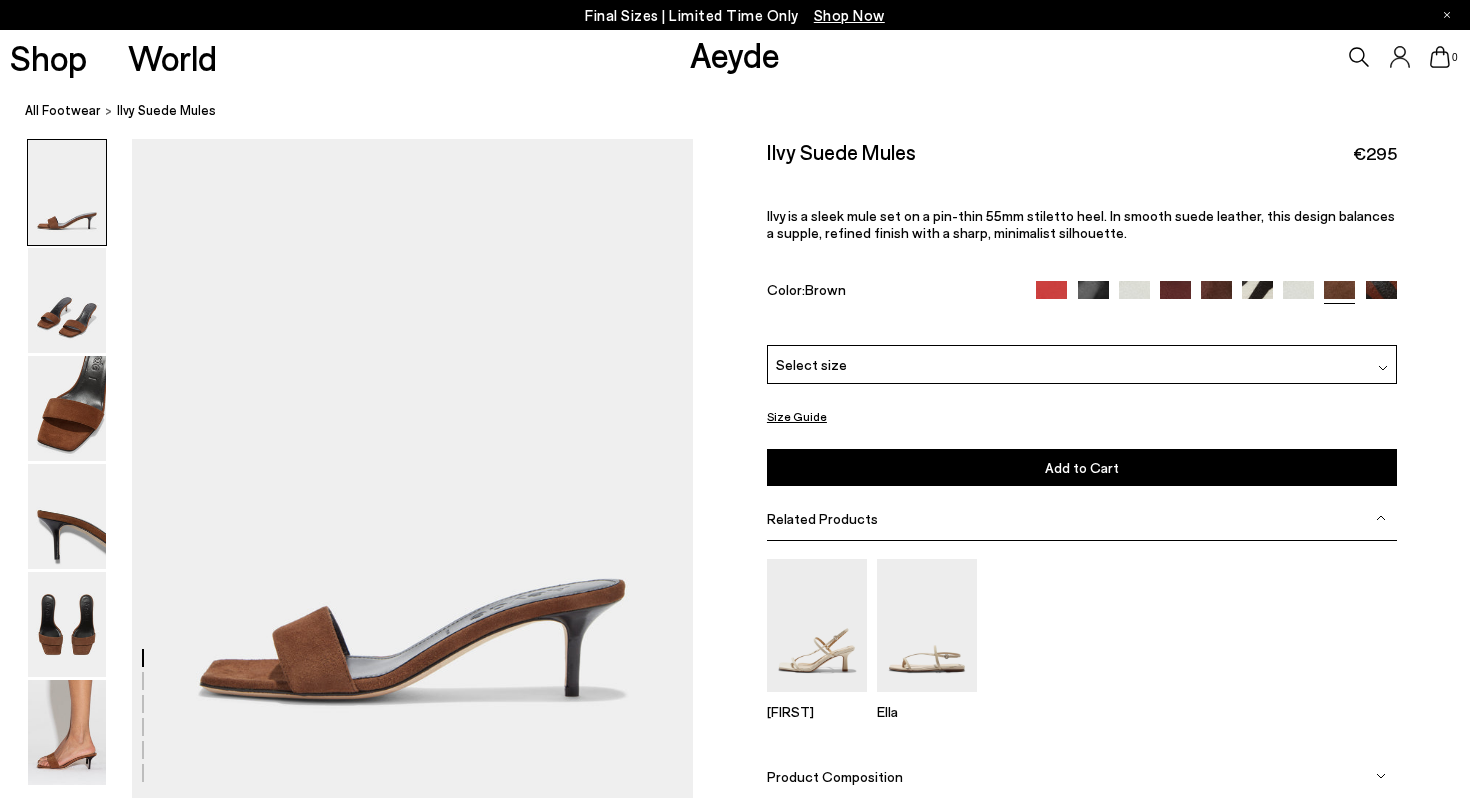 scroll, scrollTop: 0, scrollLeft: 0, axis: both 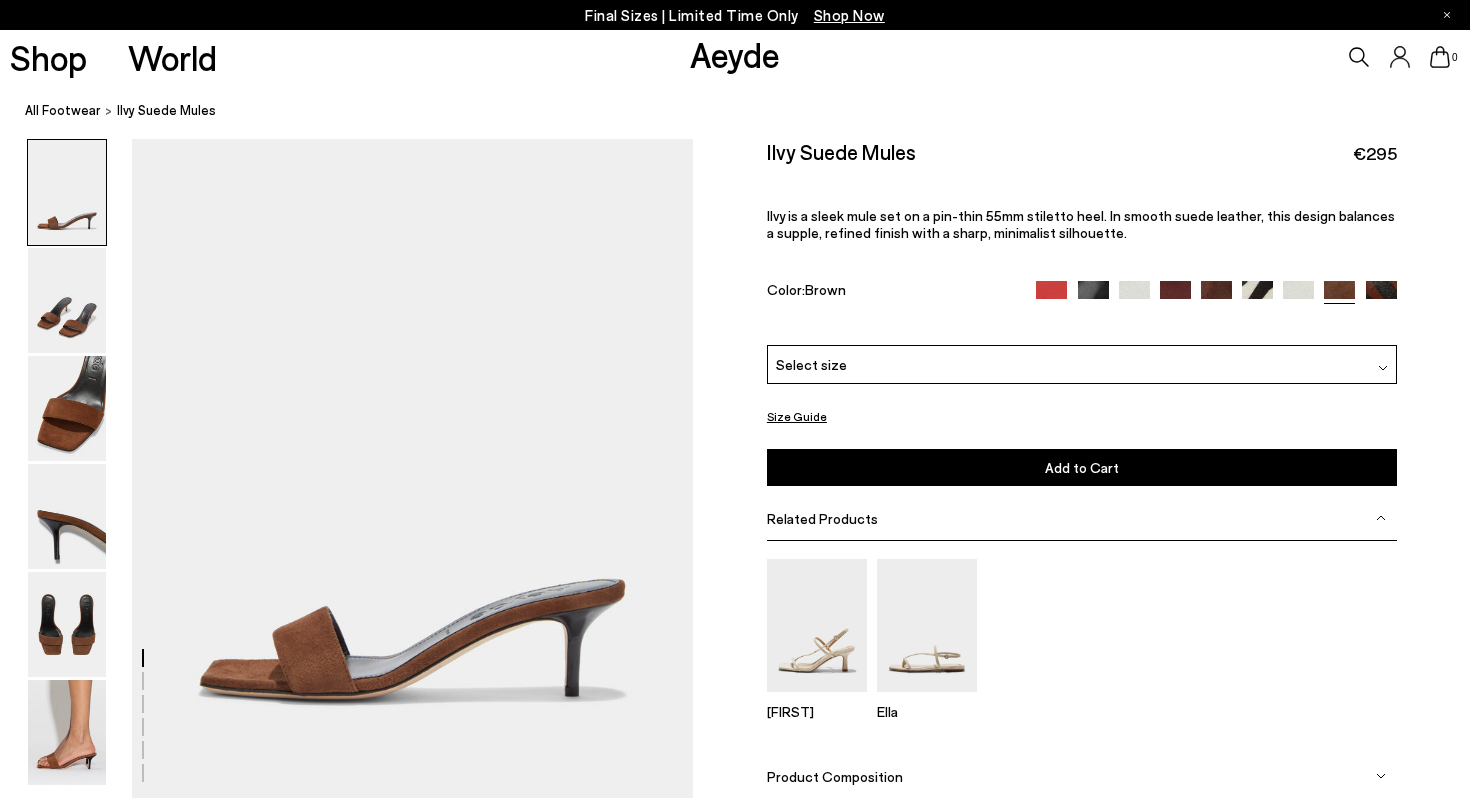 click at bounding box center (1381, 296) 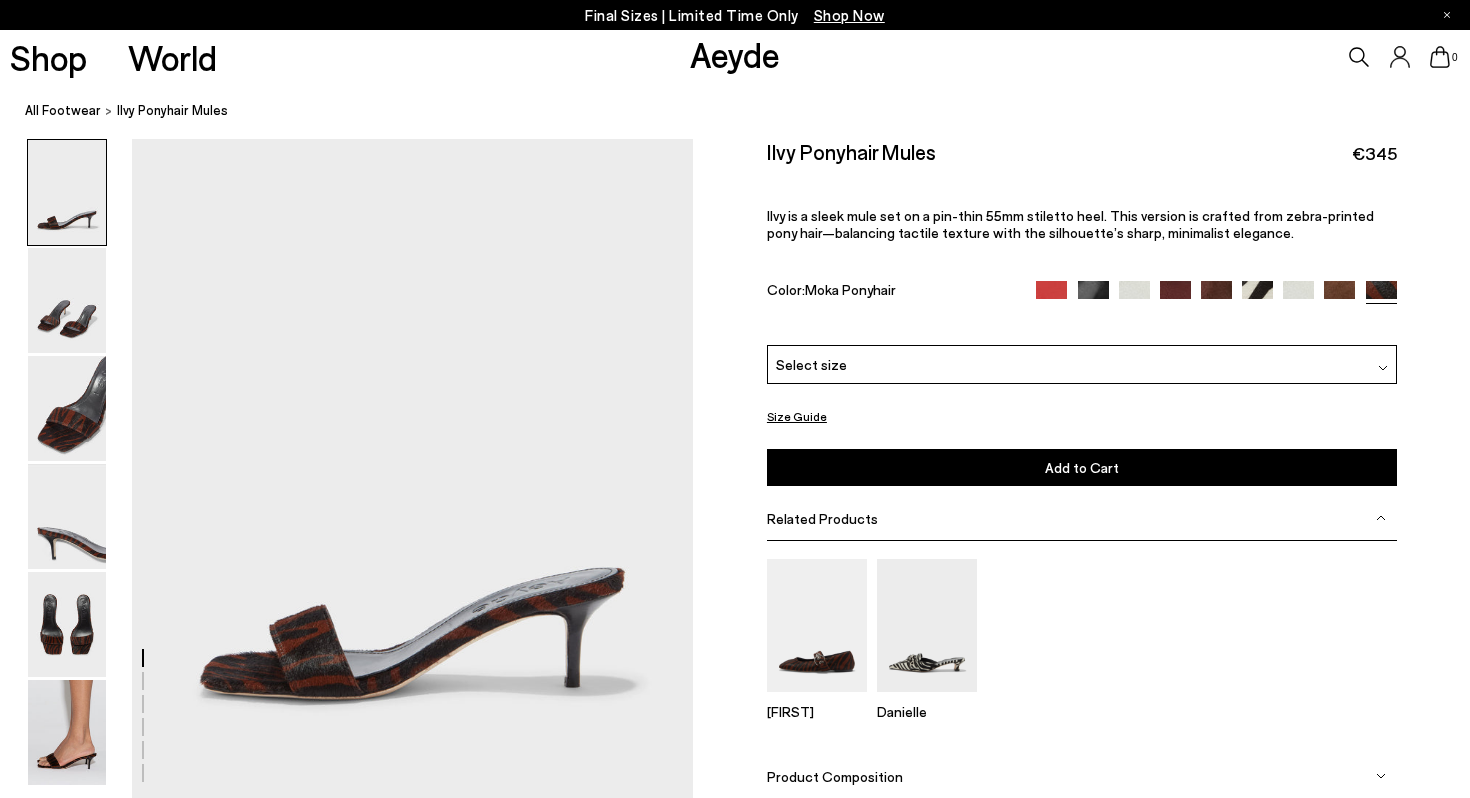 scroll, scrollTop: 0, scrollLeft: 0, axis: both 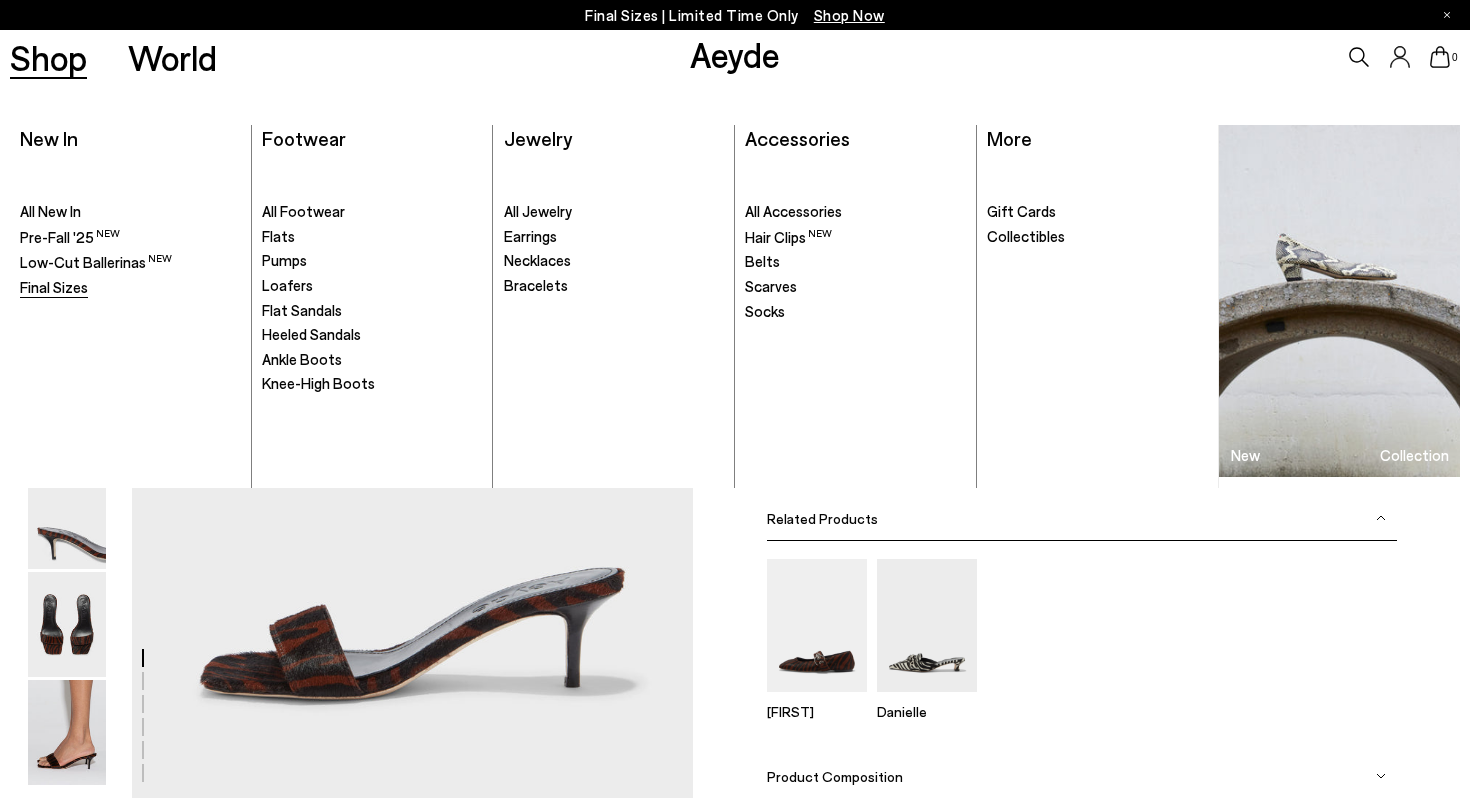 click on "Final Sizes" at bounding box center (54, 287) 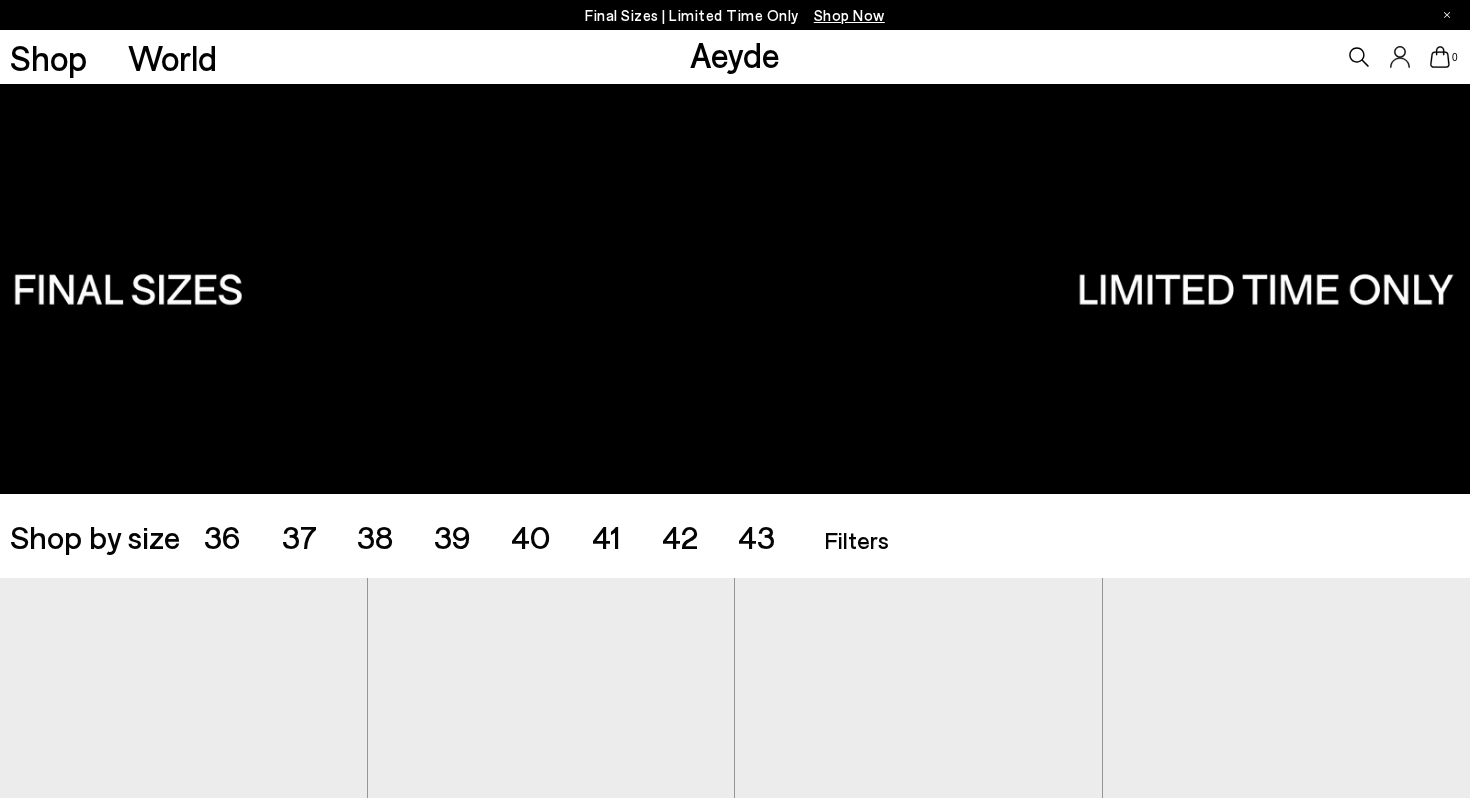 scroll, scrollTop: 0, scrollLeft: 0, axis: both 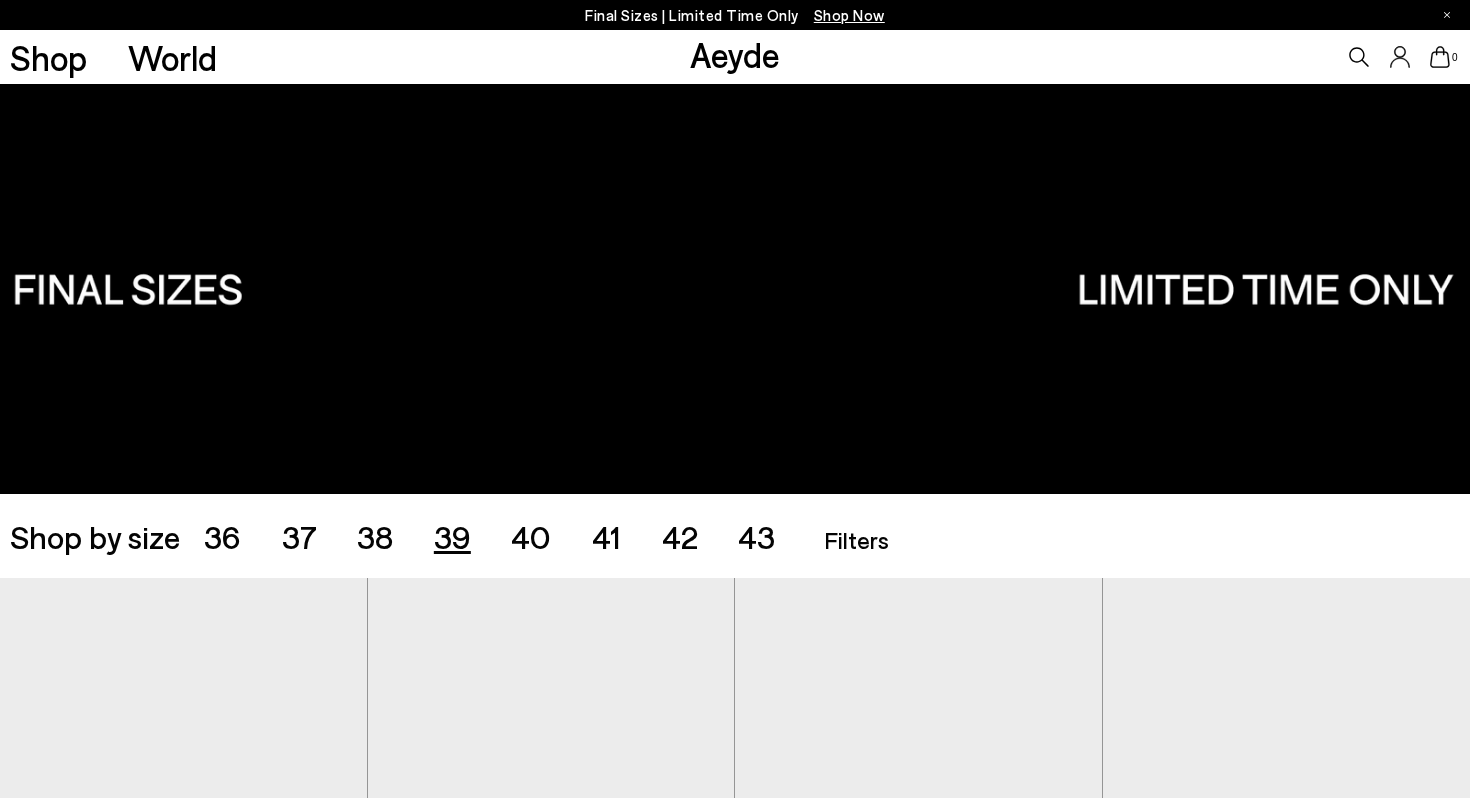 click on "39" at bounding box center (452, 536) 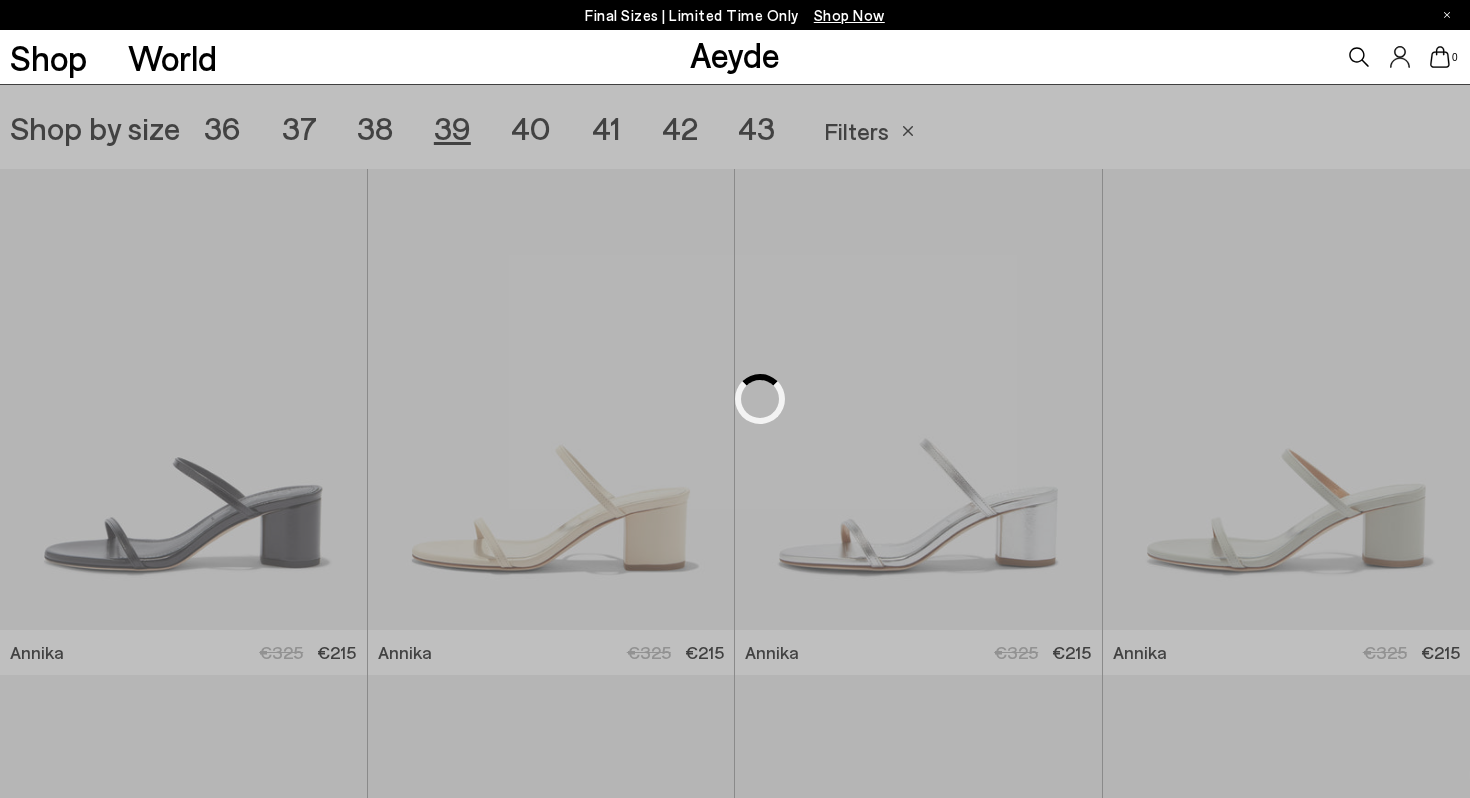 scroll, scrollTop: 409, scrollLeft: 0, axis: vertical 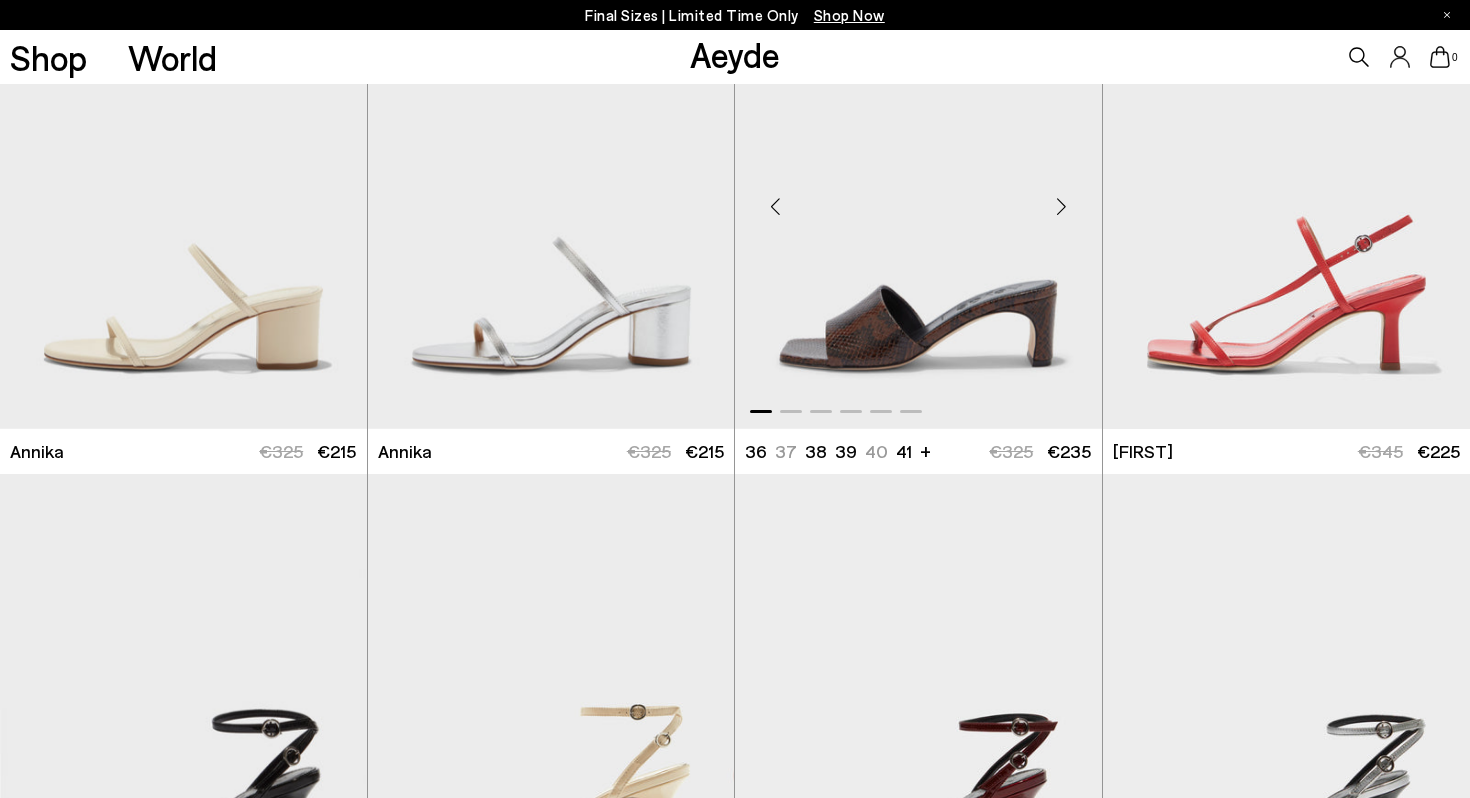 click at bounding box center [1062, 207] 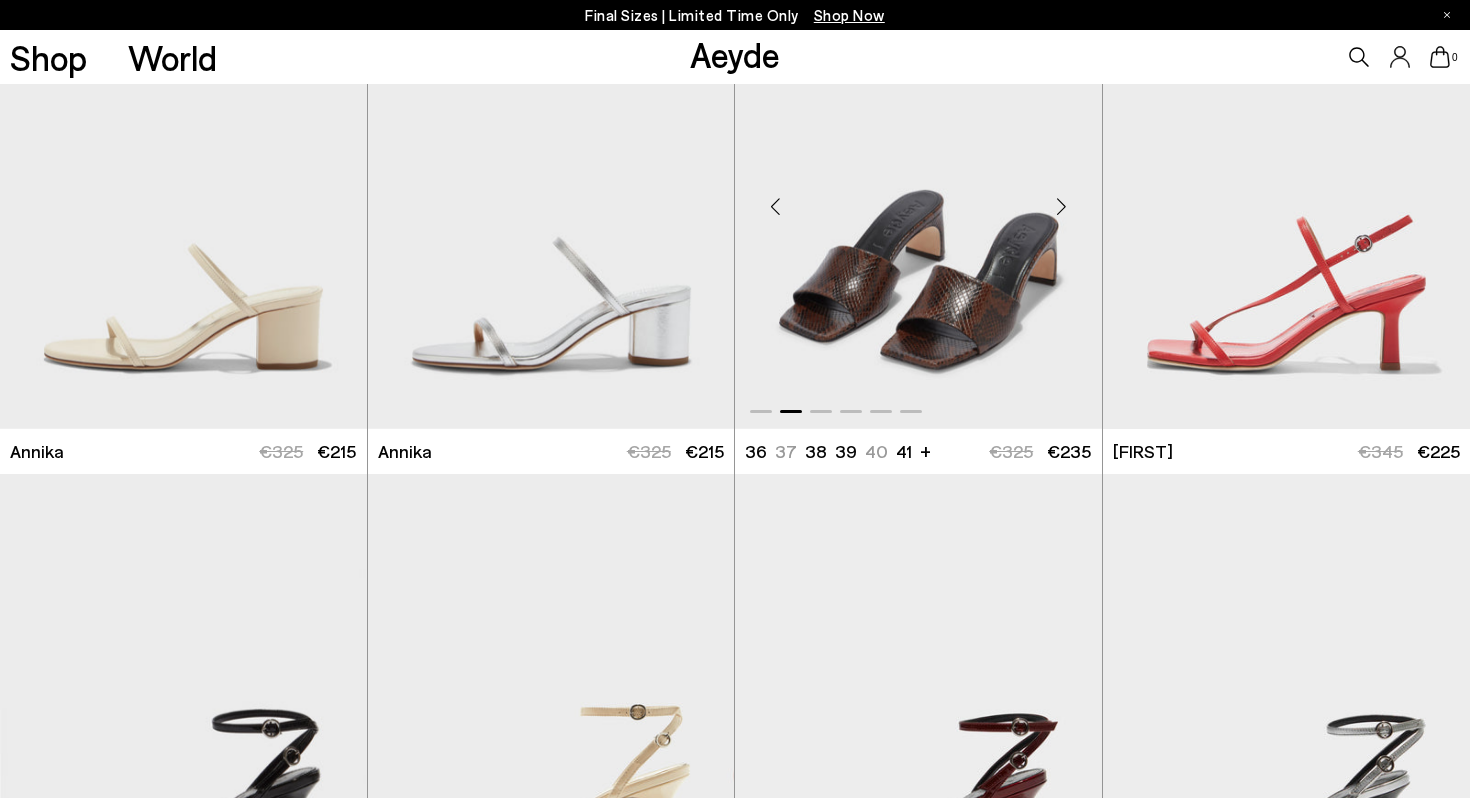 click at bounding box center (1062, 207) 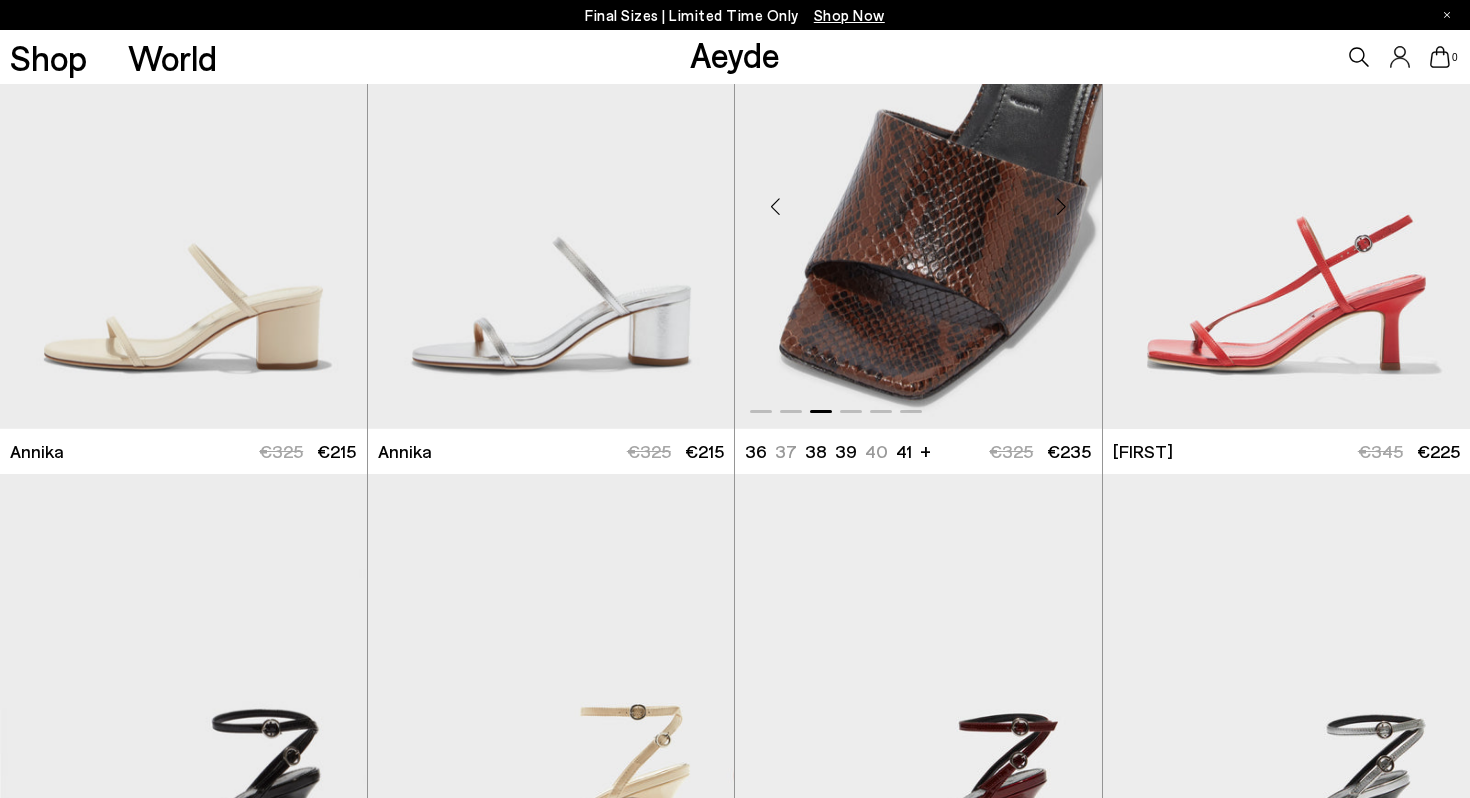 click at bounding box center (1062, 207) 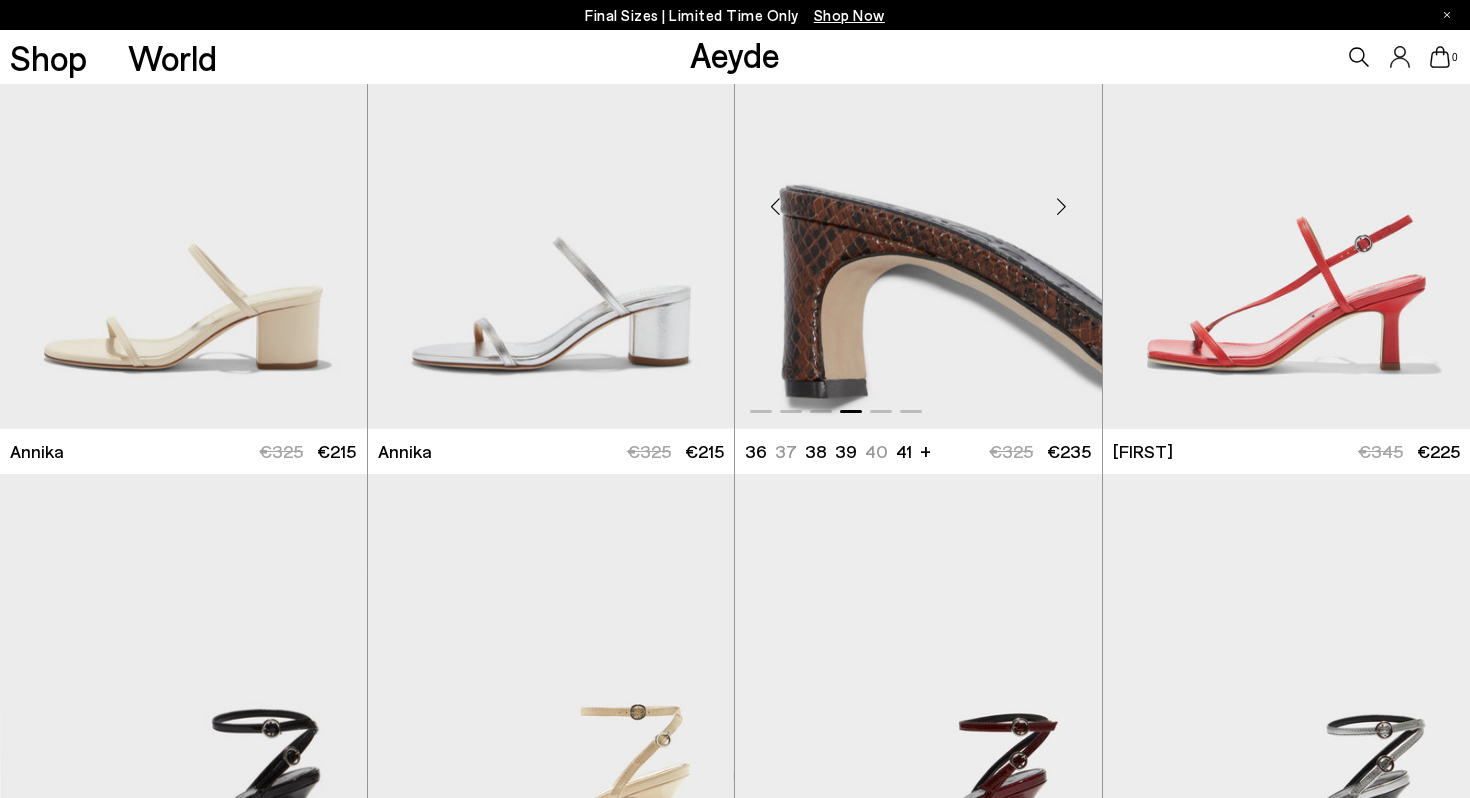 click at bounding box center [1062, 207] 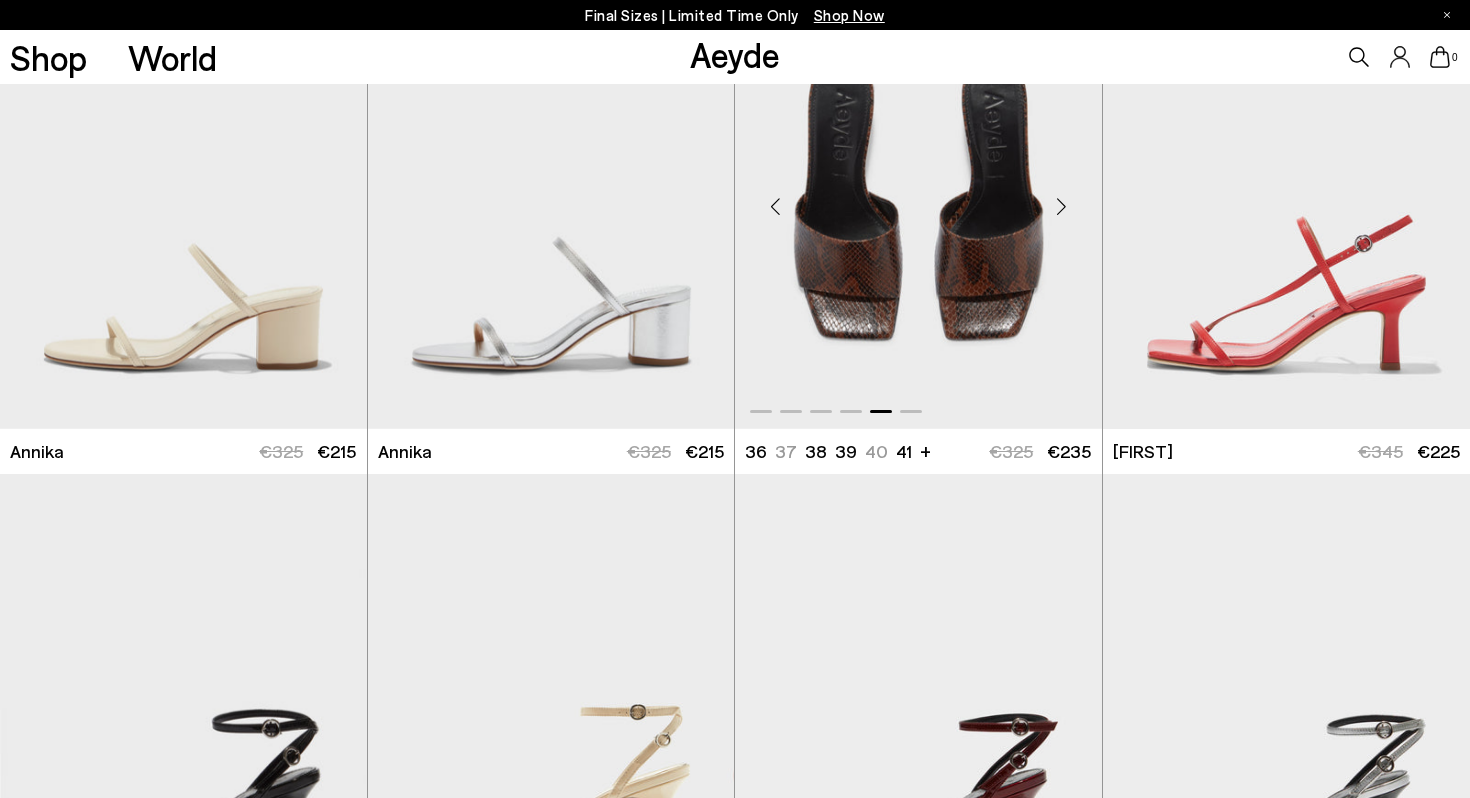 click at bounding box center (1062, 207) 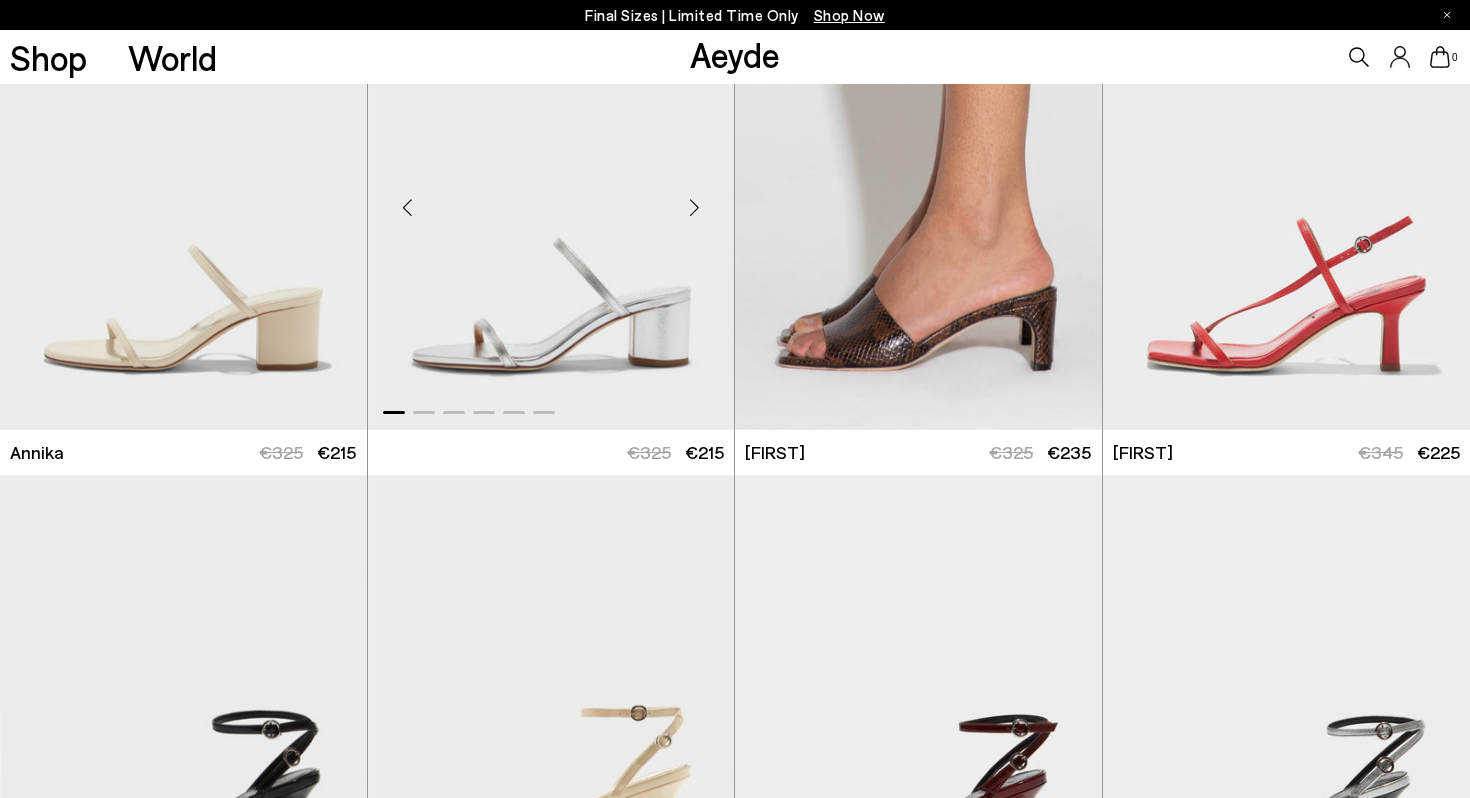 scroll, scrollTop: 507, scrollLeft: 0, axis: vertical 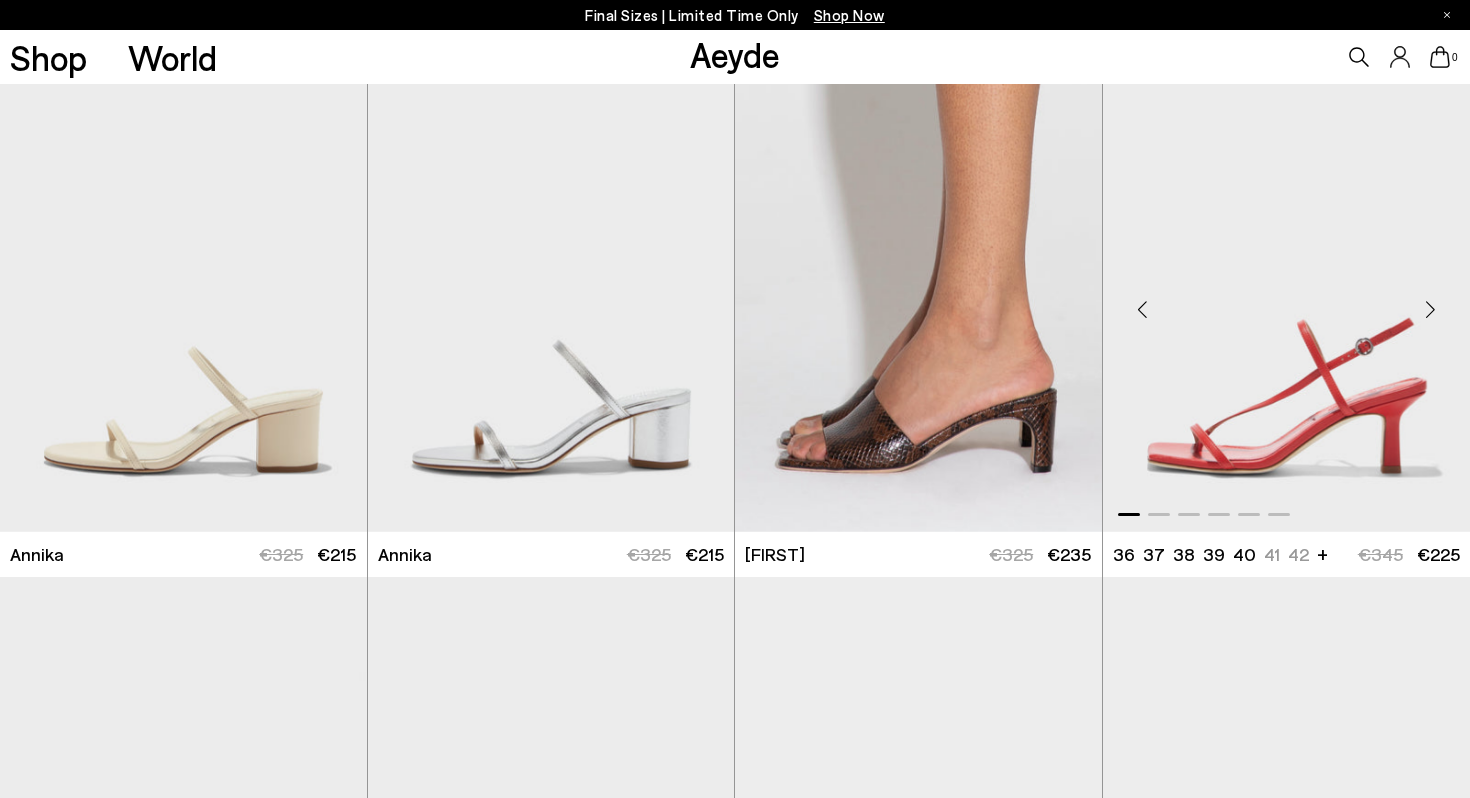 click at bounding box center [1430, 310] 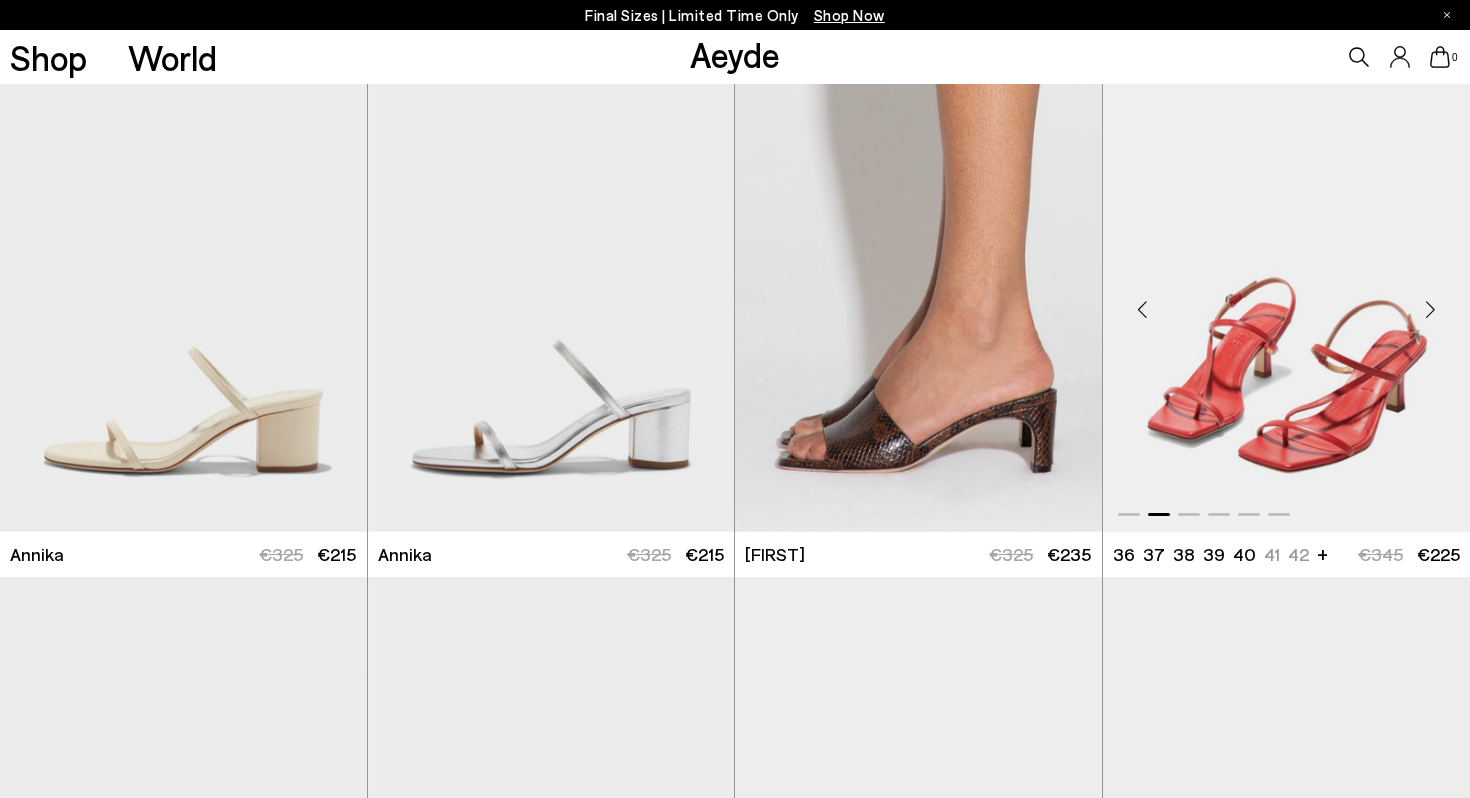 click at bounding box center (1430, 310) 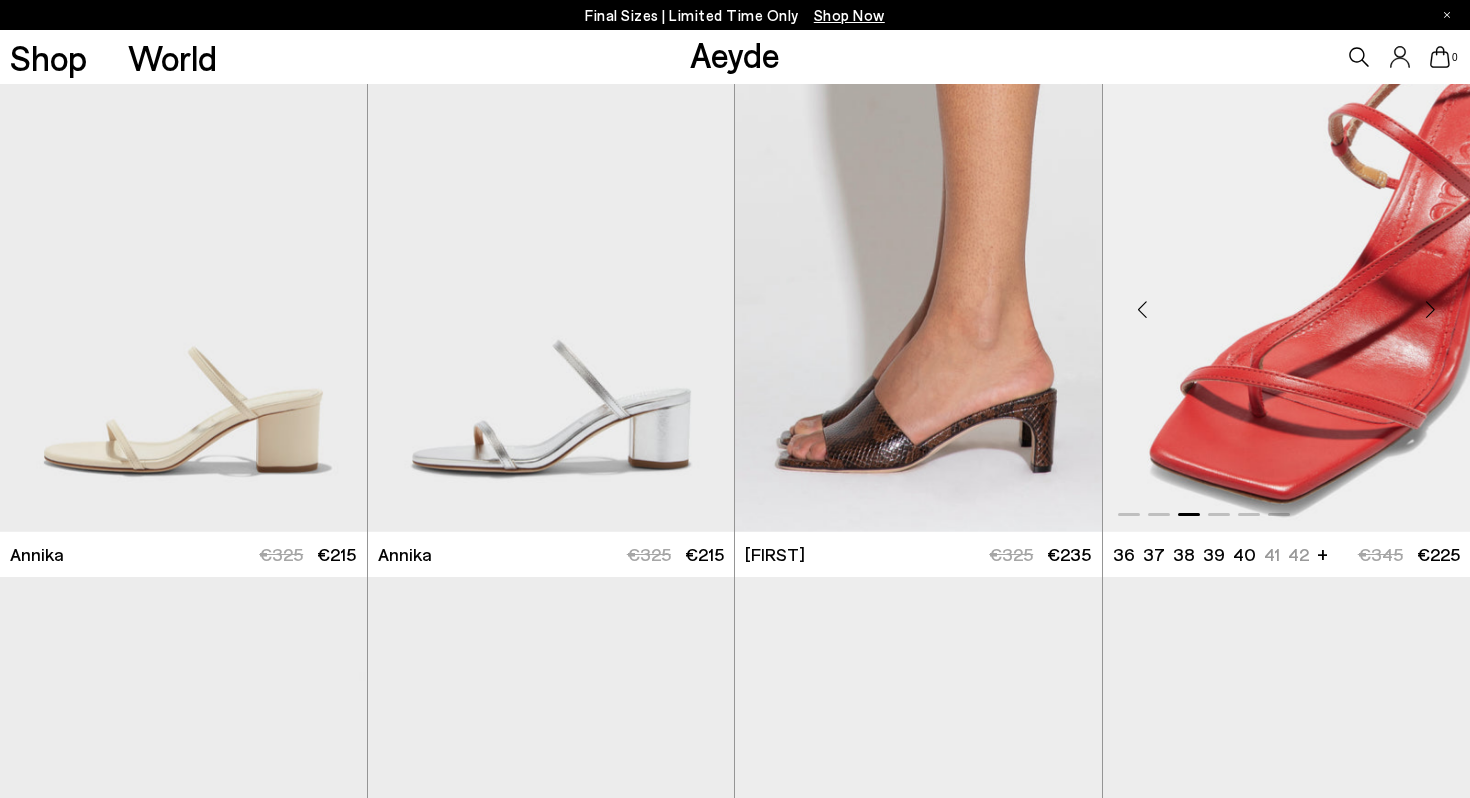 click at bounding box center [1430, 310] 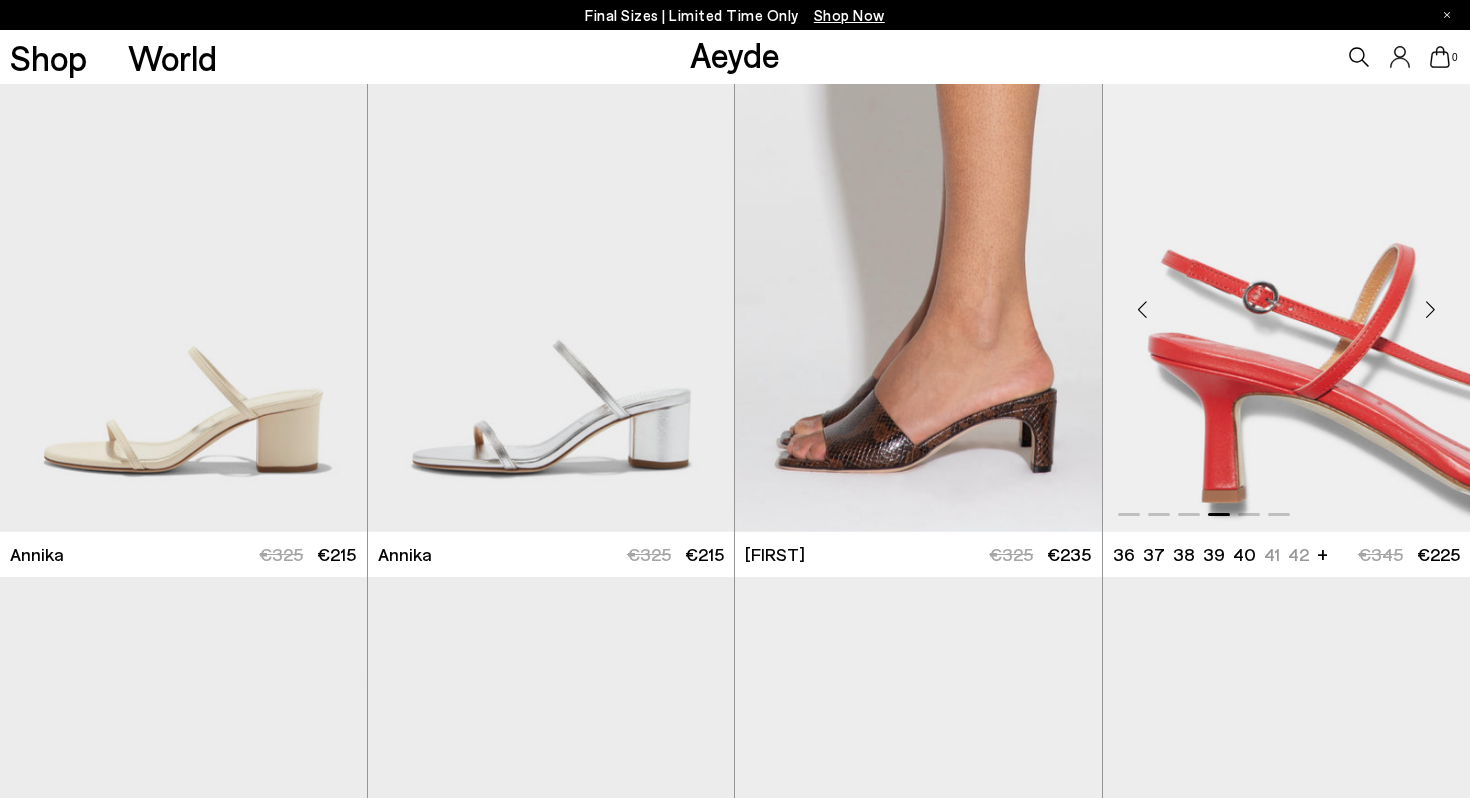 click at bounding box center [1430, 310] 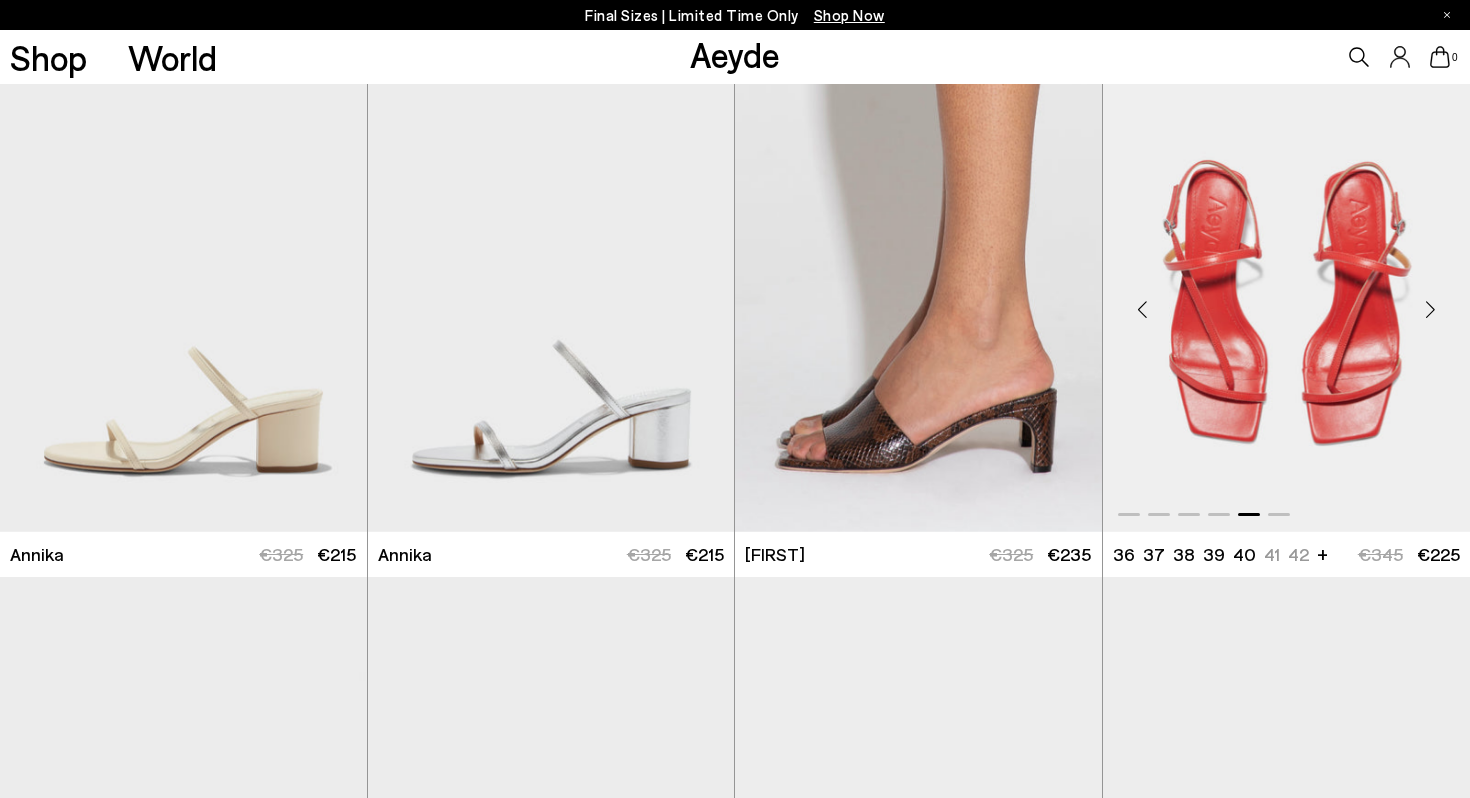 click at bounding box center [1430, 310] 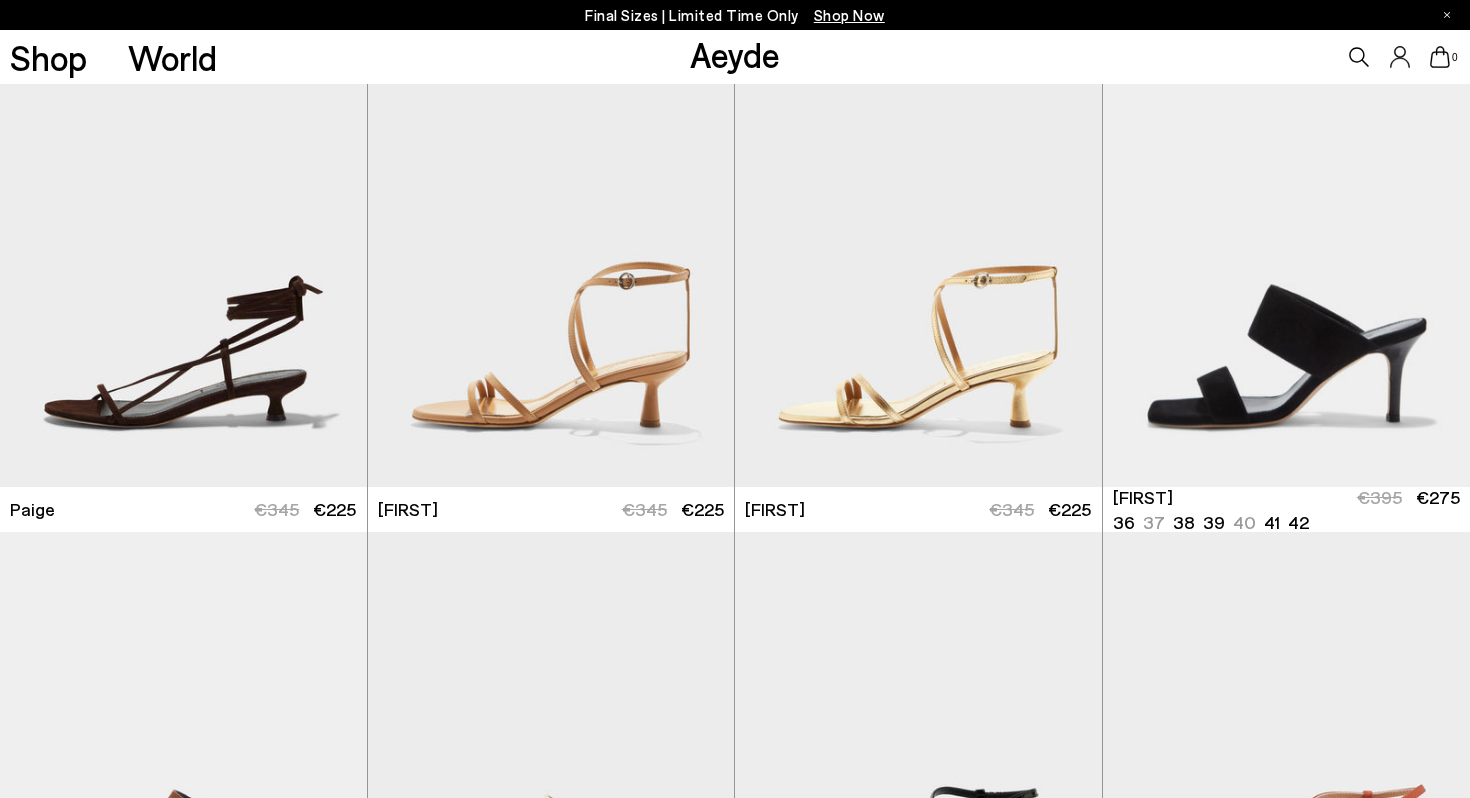 scroll, scrollTop: 3586, scrollLeft: 0, axis: vertical 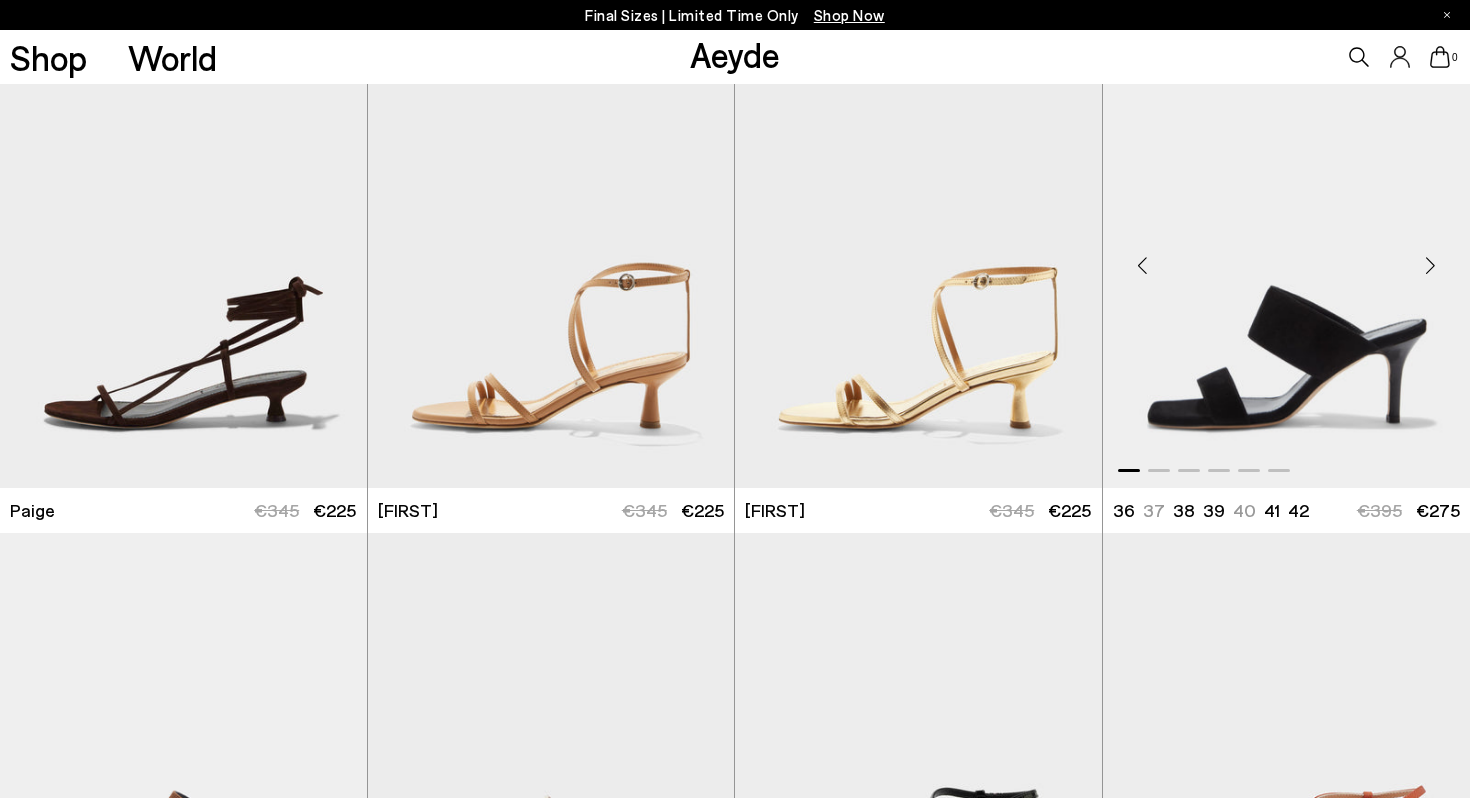 click at bounding box center [1430, 266] 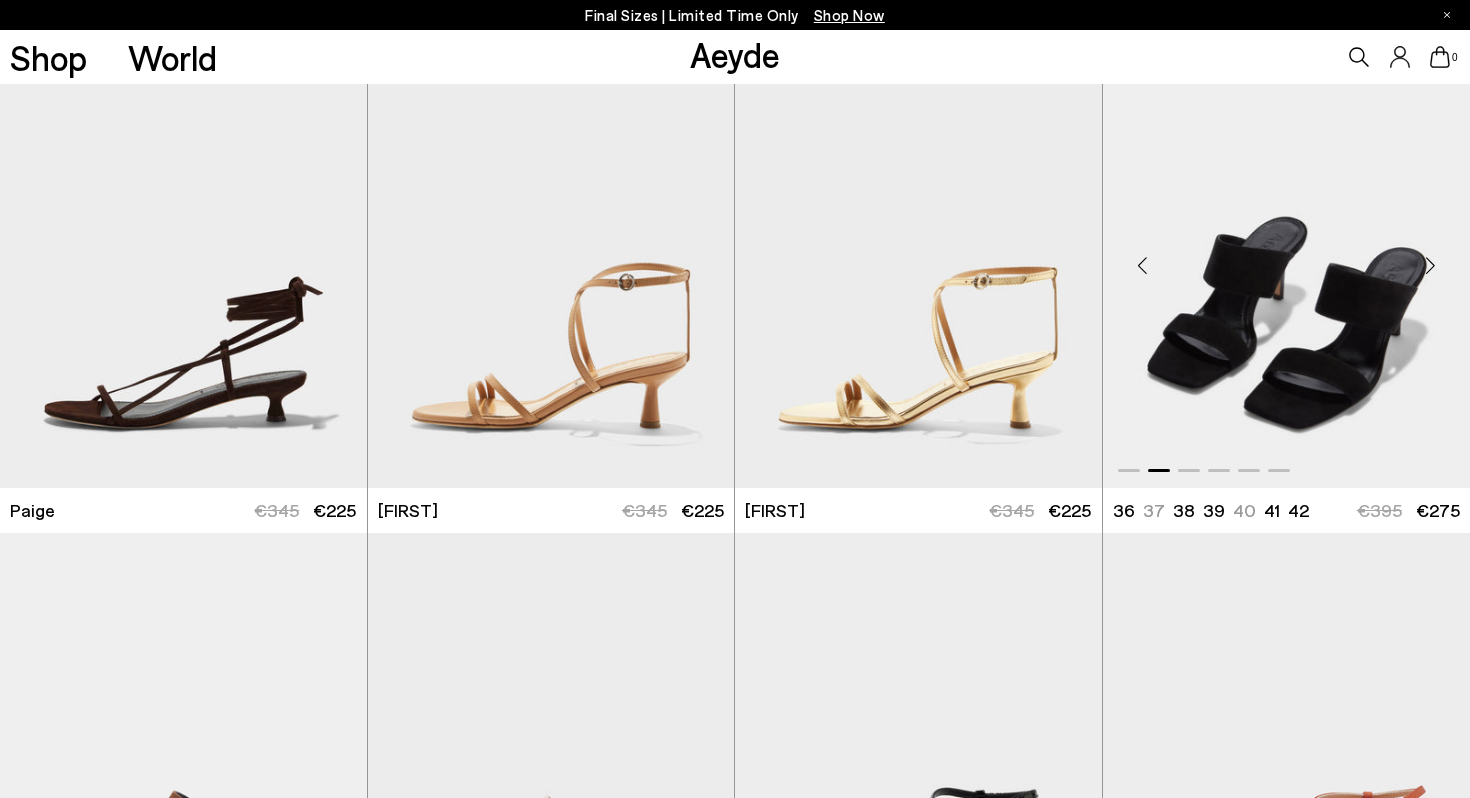 click at bounding box center (1430, 266) 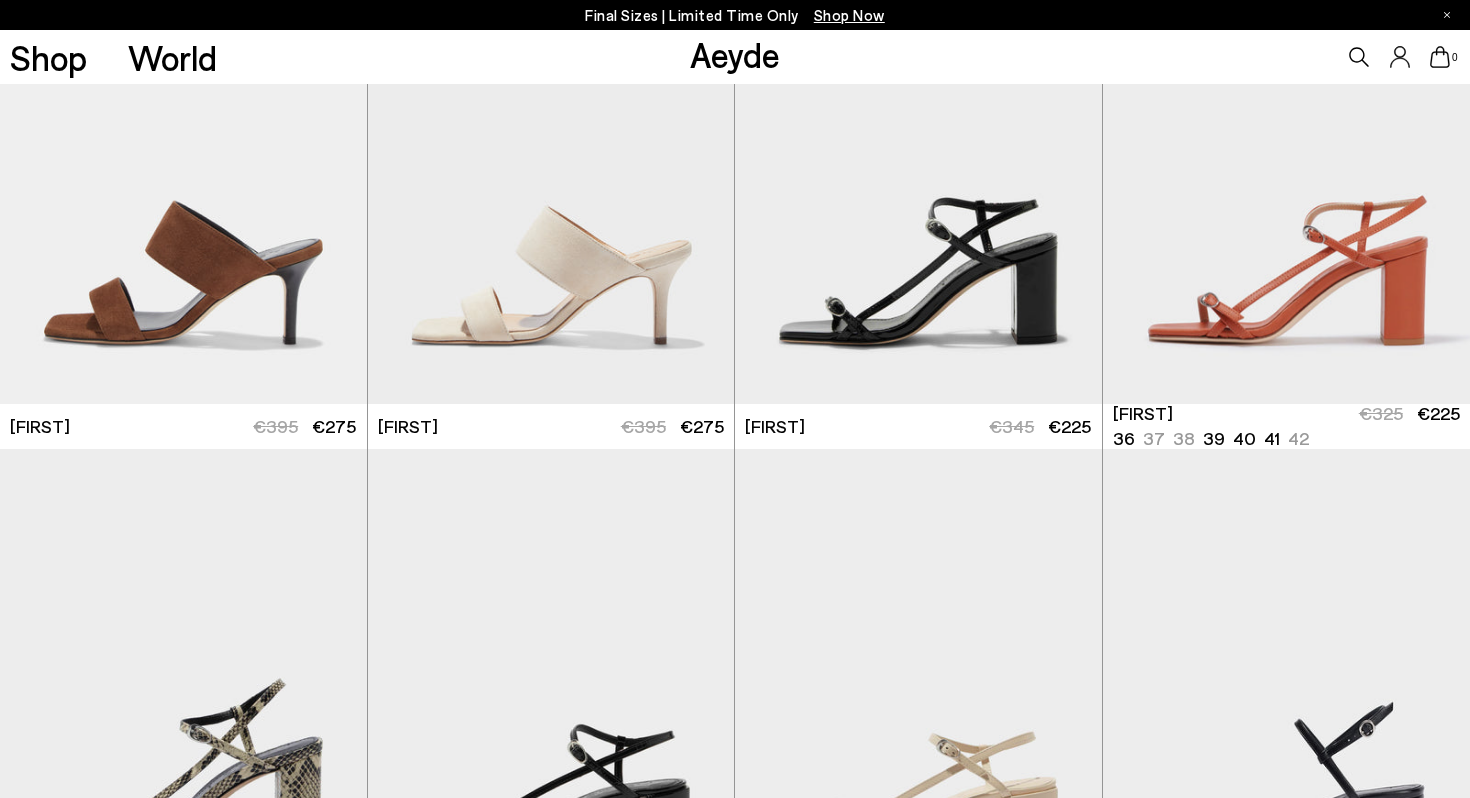 scroll, scrollTop: 4177, scrollLeft: 0, axis: vertical 